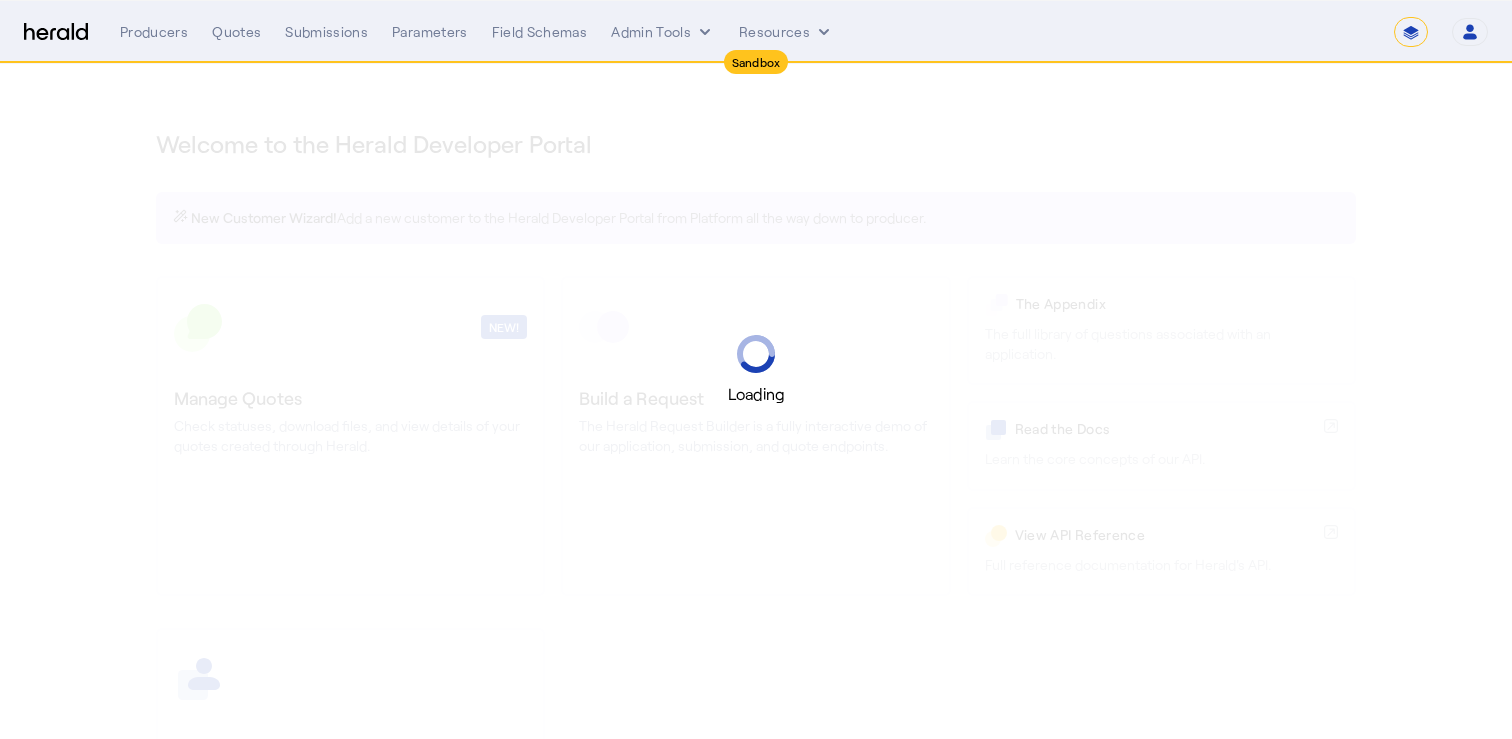 select on "*******" 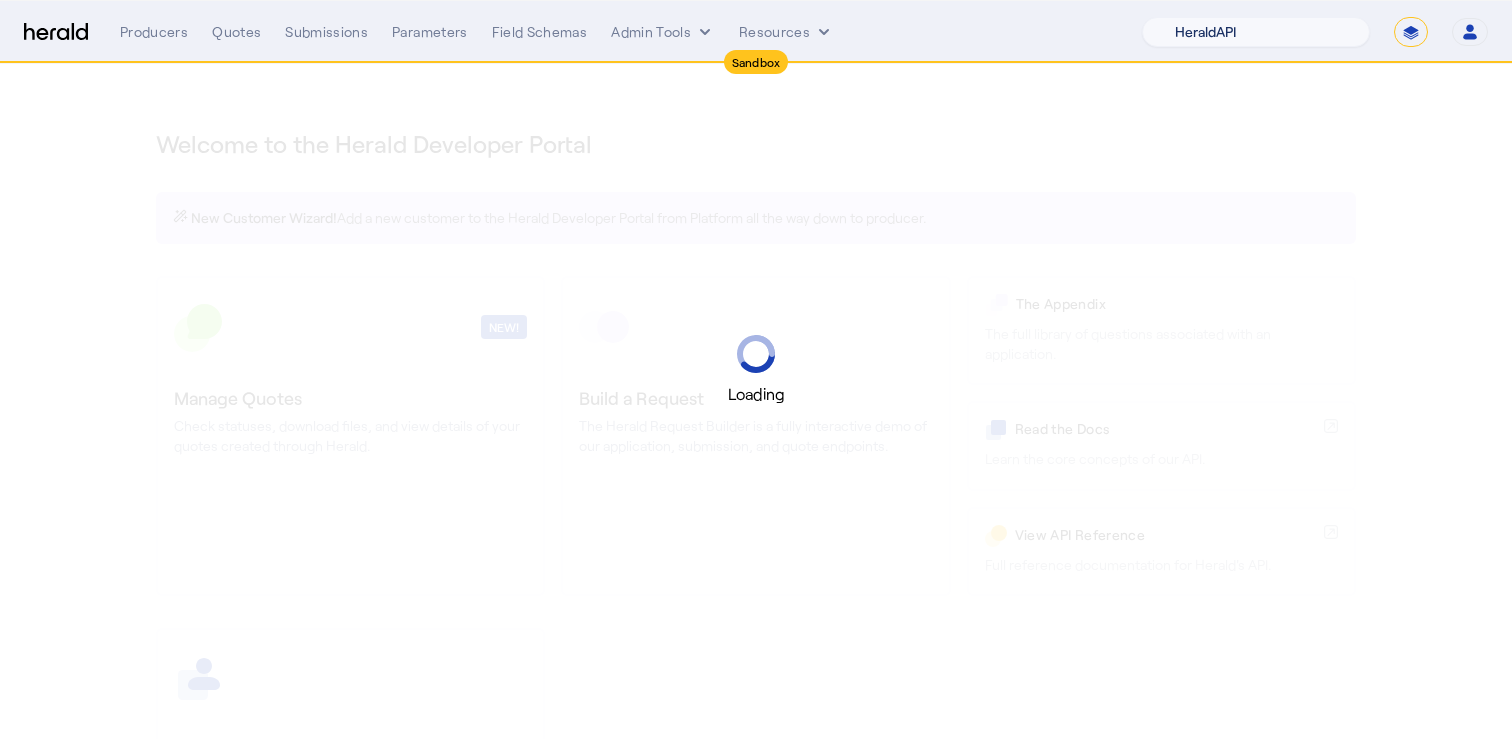 click on "1Fort   Acrisure   Acturis   Affinity Advisors   Affinity Risk   Agentero   AmWins   Anzen   Aon   Appulate   Arch   Assurely   BTIS   Babbix   Berxi   Billy   BindHQ   Bold Penguin    Bolt   Bond   Boxx   Brightway   Brit Demo Sandbox   Broker Buddha   Buddy   Bunker   Burns Wilcox   CNA Test   CRC   CS onboarding test account   Chubb Test   Citadel   Coalition   Coast   Coterie Test   Counterpart    CoverForce   CoverWallet   Coverdash   Coverhound   Cowbell   Cyber Example Platform   CyberPassport   Defy Insurance   Draftrs   ESpecialty   Embroker   Equal Parts   Exavalu   Ezyagent   Federacy Platform   FifthWall   Flow Speciality (Capitola)   Foundation   Founder Shield   Gaya   Gerent   GloveBox   Glow   Growthmill   HW Kaufman   Hartford Steam Boiler   Hawksoft   Heffernan Insurance Brokers   Herald Envoy Testing   HeraldAPI   Hypergato   Inchanted   Indemn.ai   Infinity   Insured.io   Insuremo   Insuritas   Irys   Jencap   Kamillio   Kayna   LTI Mindtree   Layr   Limit   Markel Test   Marsh   Novidea" at bounding box center [1256, 32] 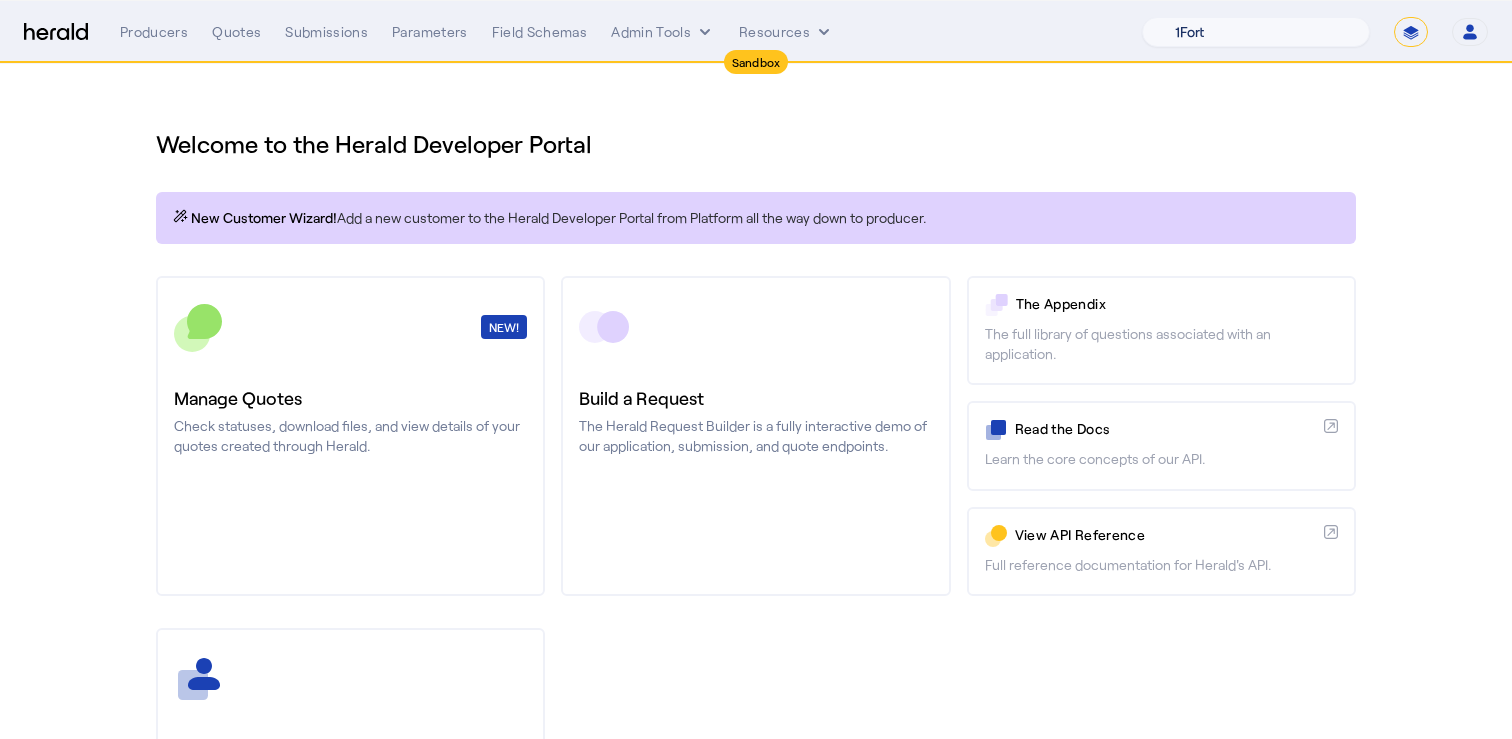 select on "pfm_het1_herald_envoy" 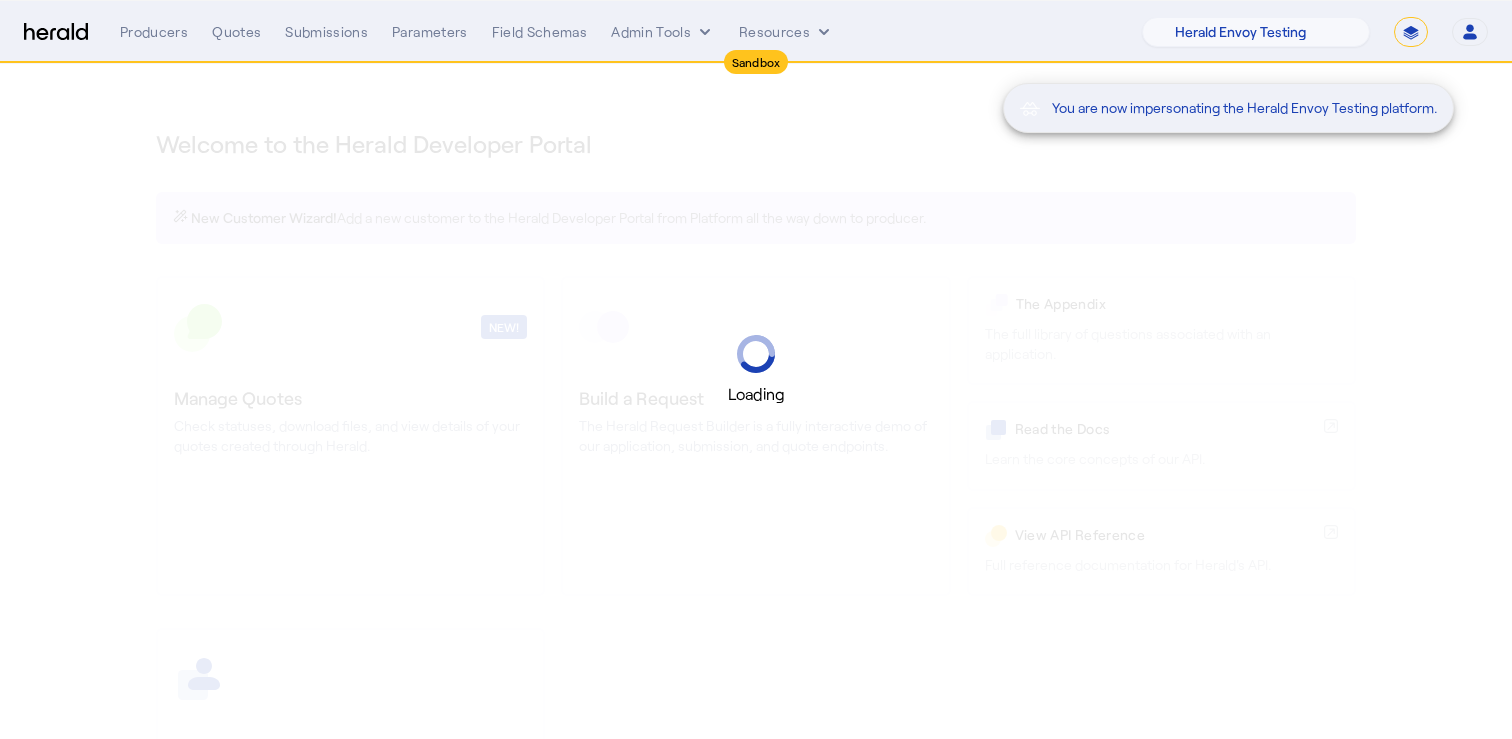 click on "You are now impersonating the Herald Envoy Testing platform." at bounding box center (756, 369) 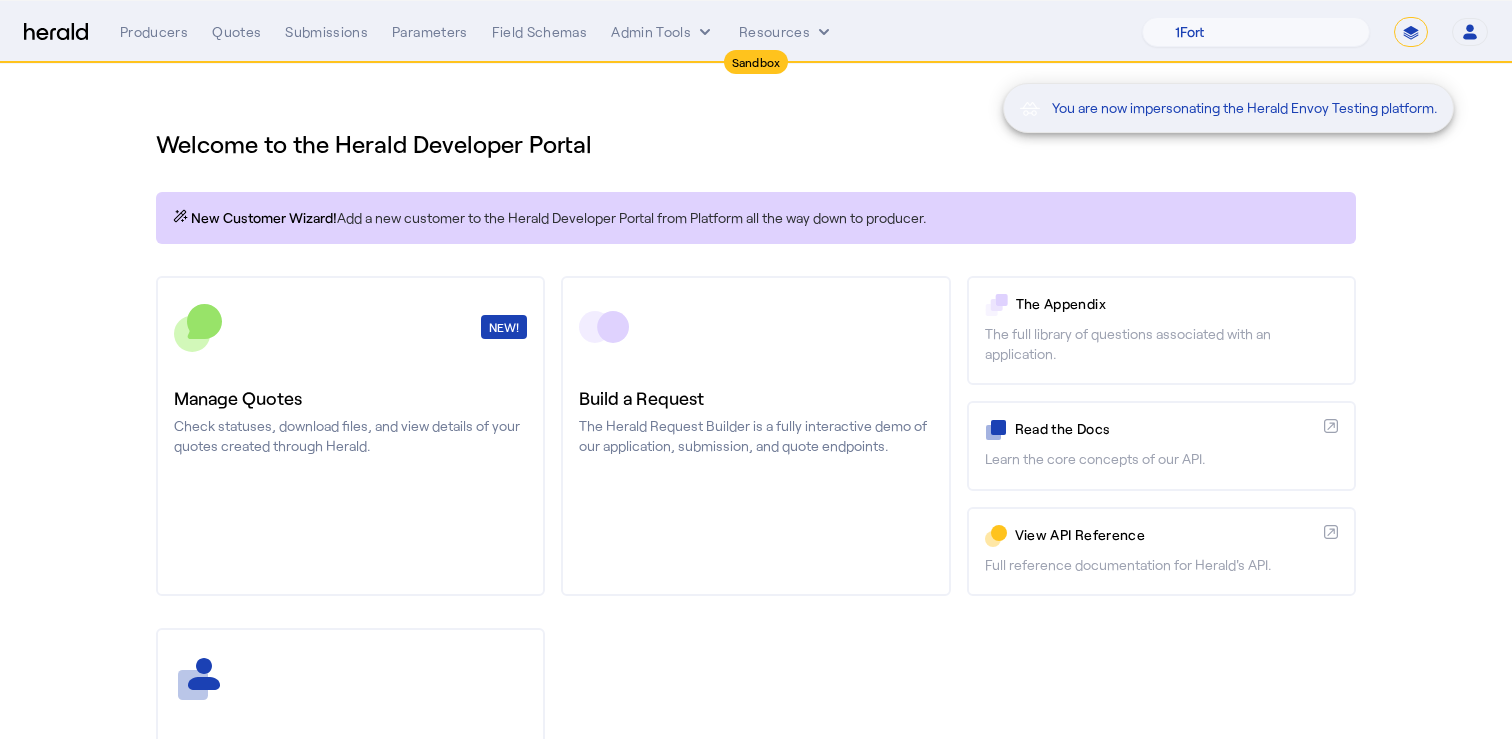 click on "You are now impersonating the Herald Envoy Testing platform." at bounding box center (756, 369) 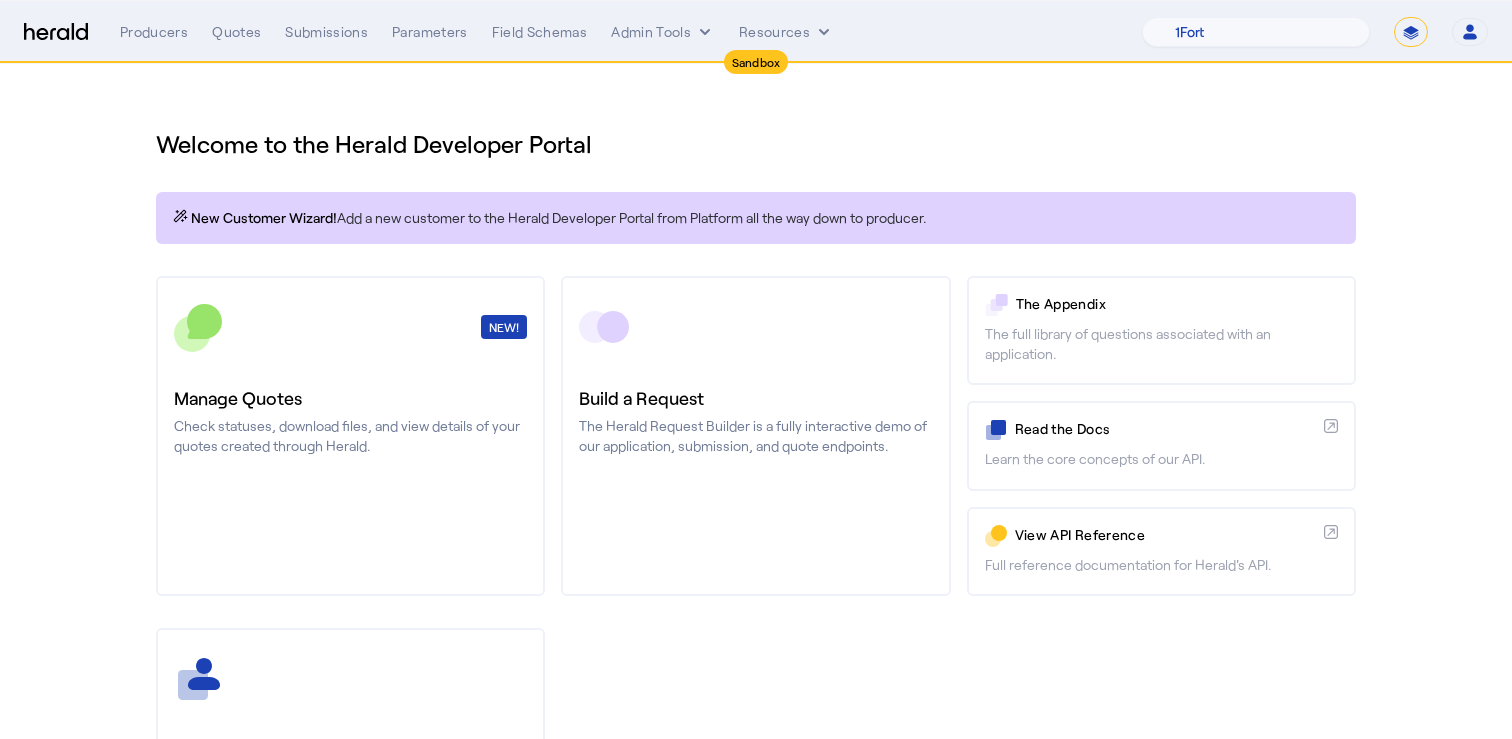 click on "Quotes" at bounding box center (236, 32) 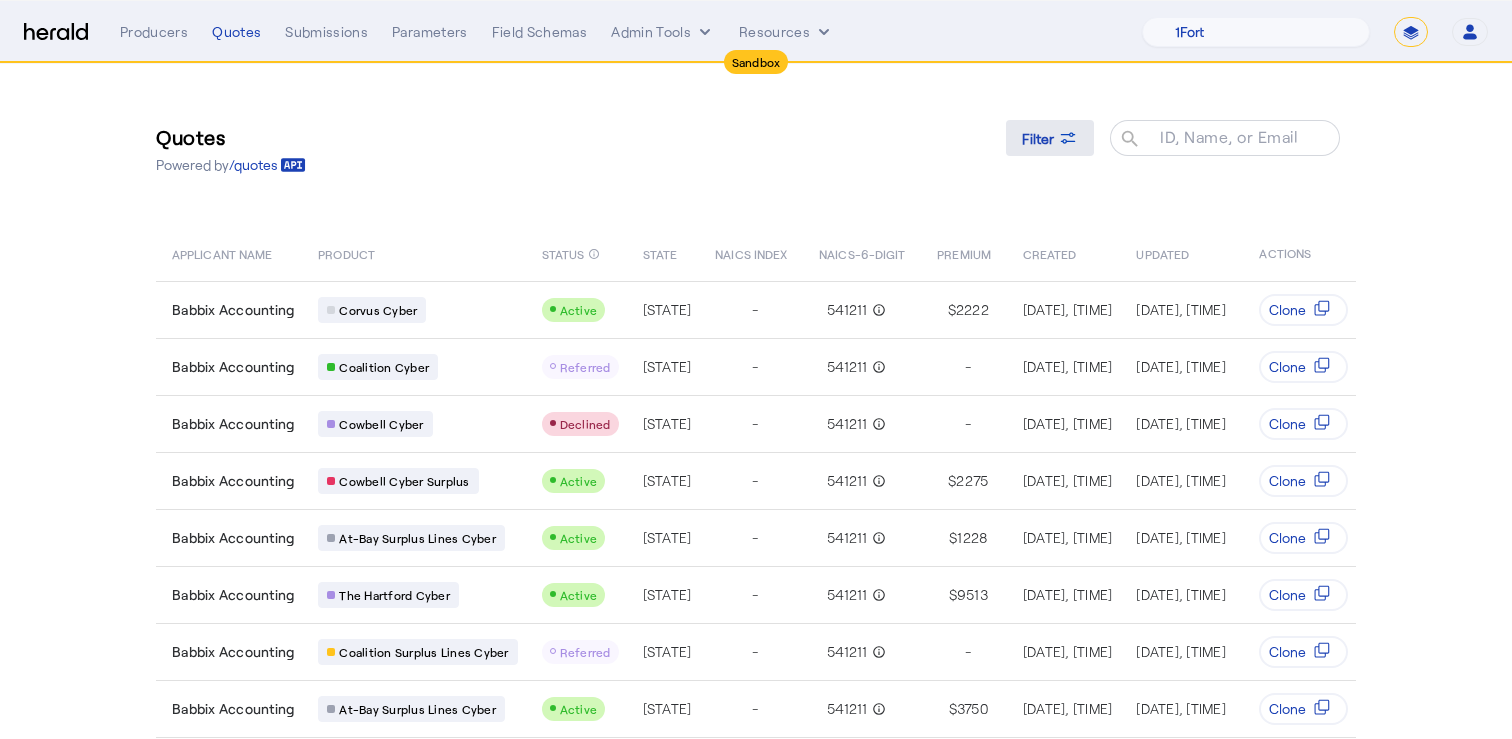 click at bounding box center [1050, 138] 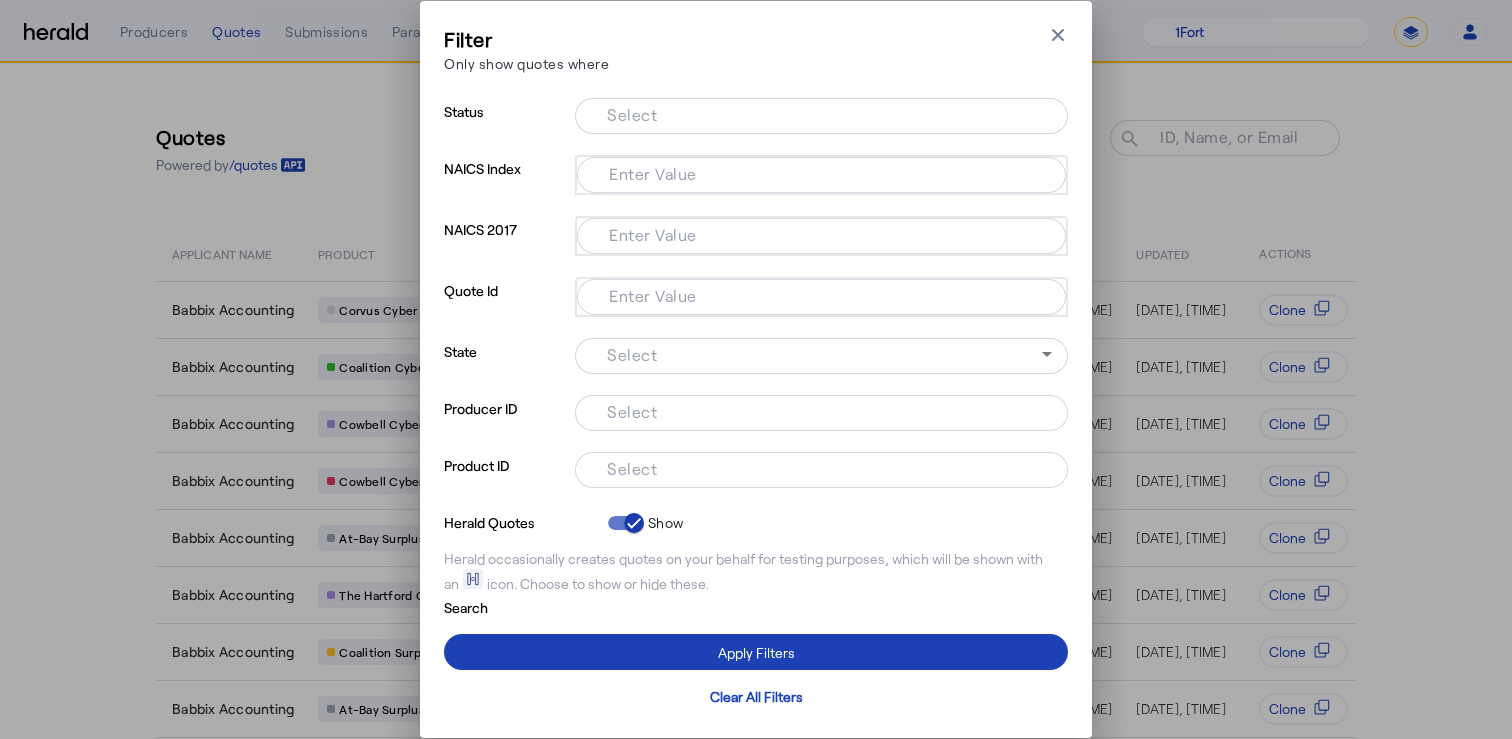 click on "Enter Value" at bounding box center (821, 297) 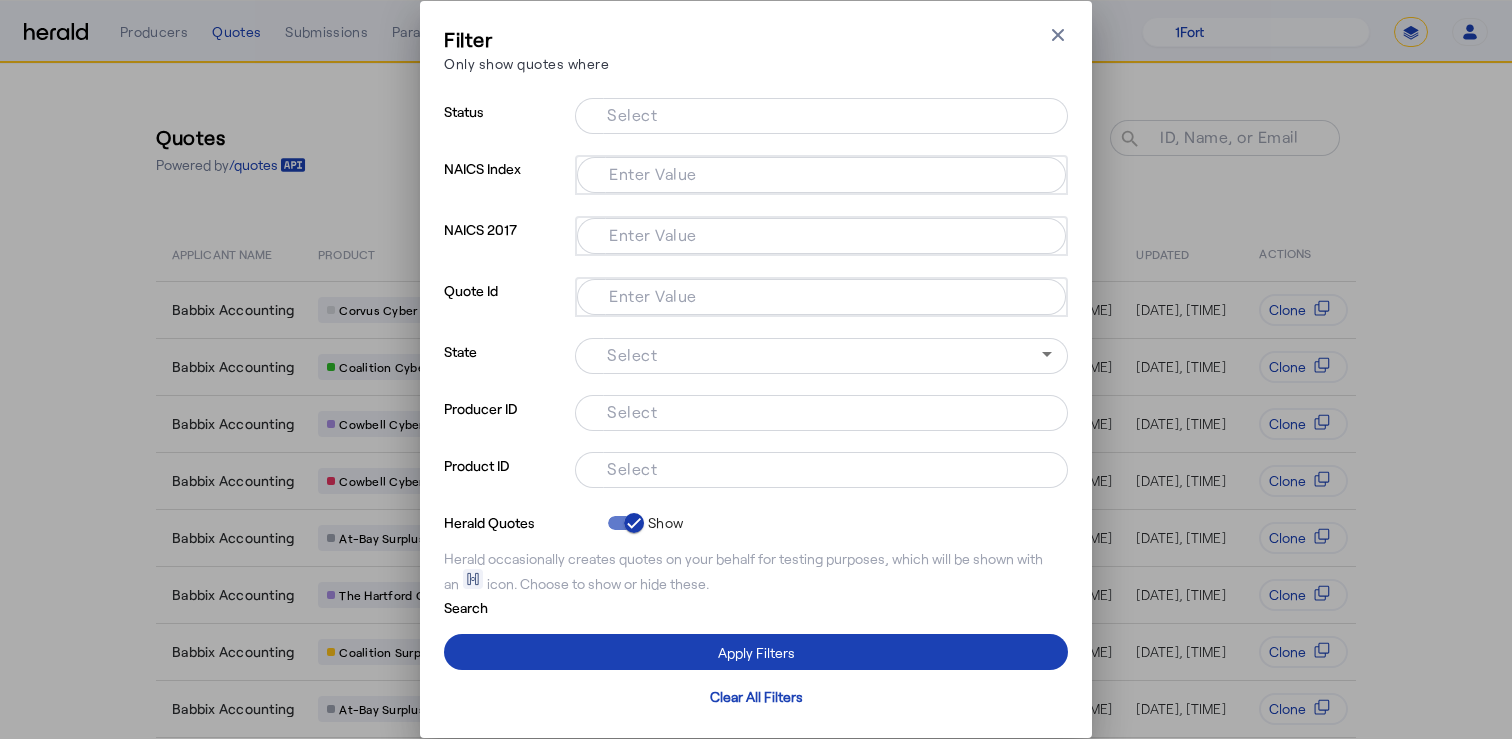 click at bounding box center (821, 297) 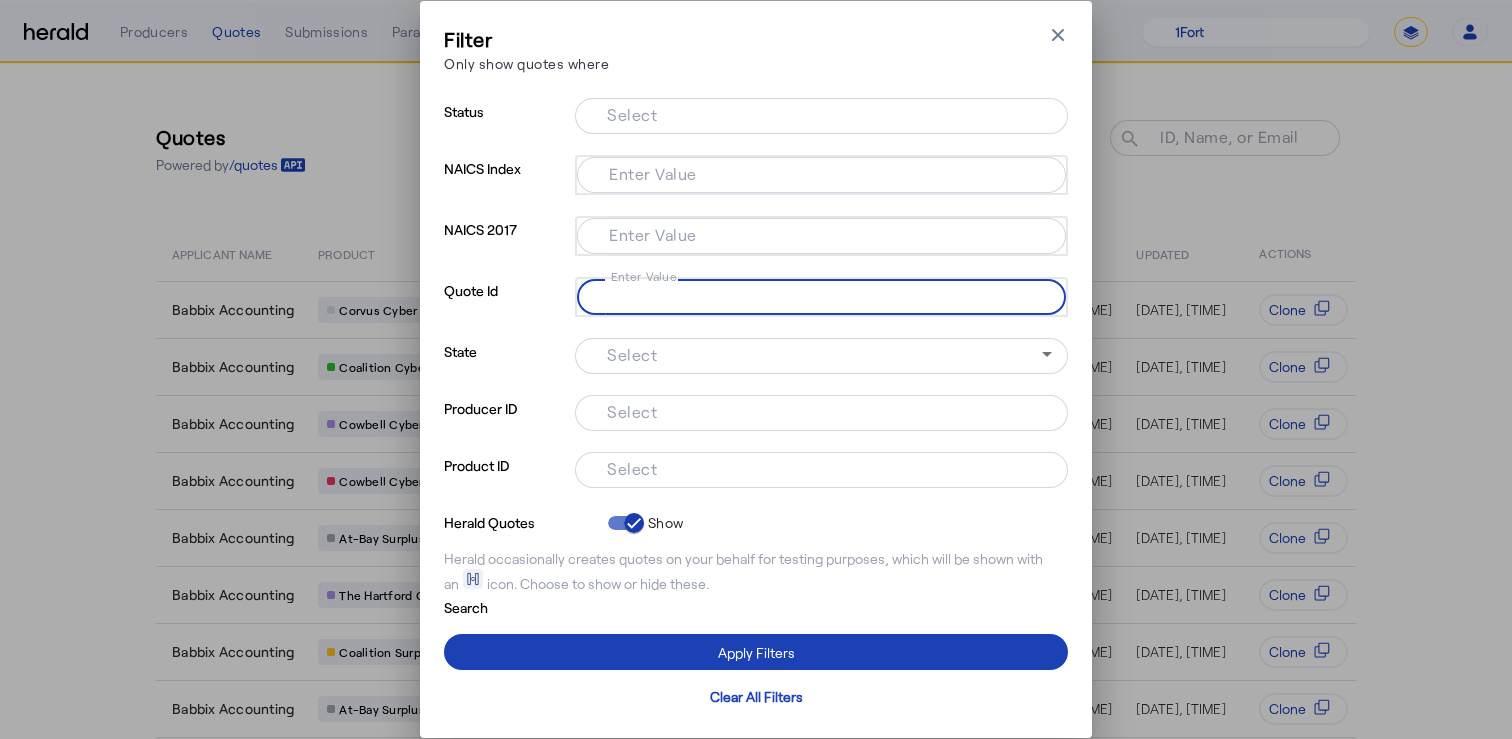 paste on "**********" 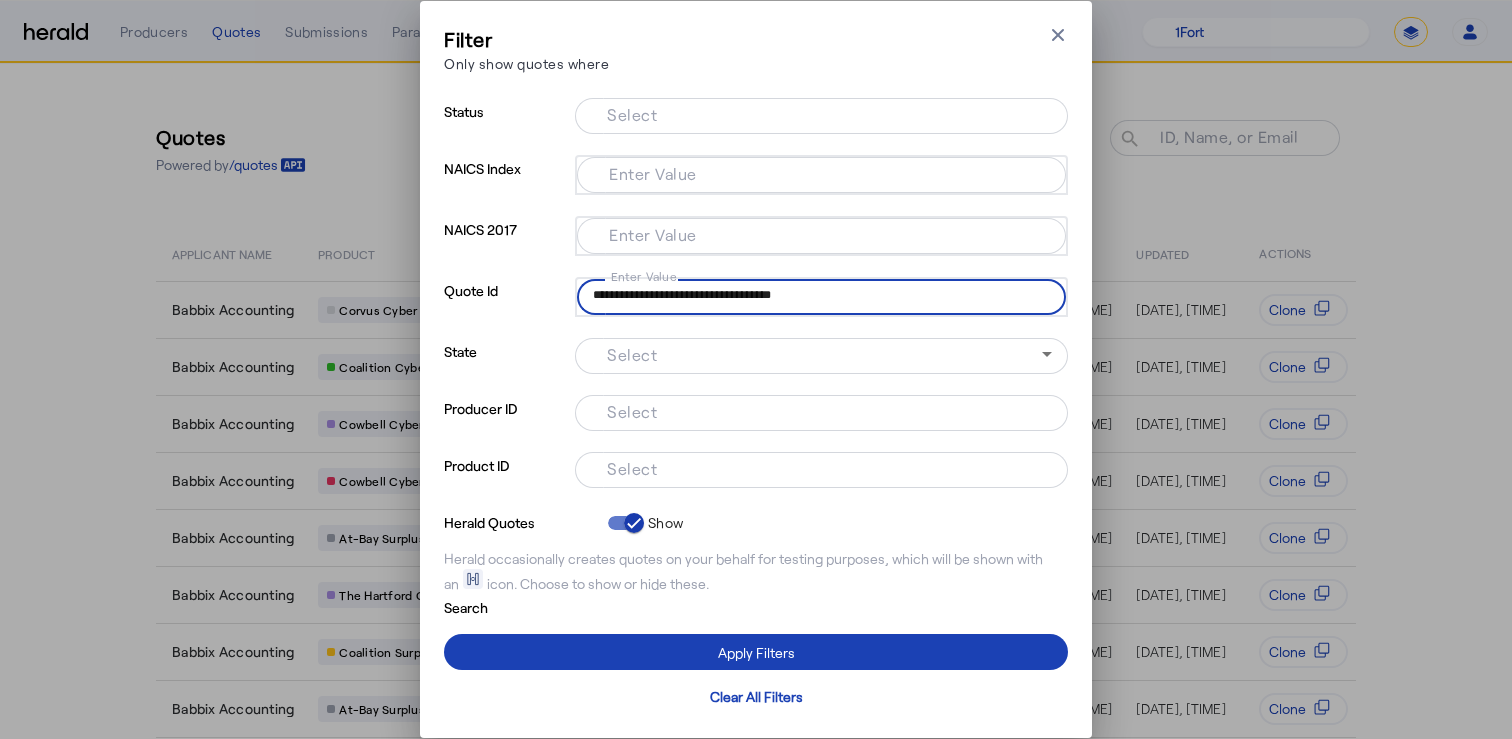 type 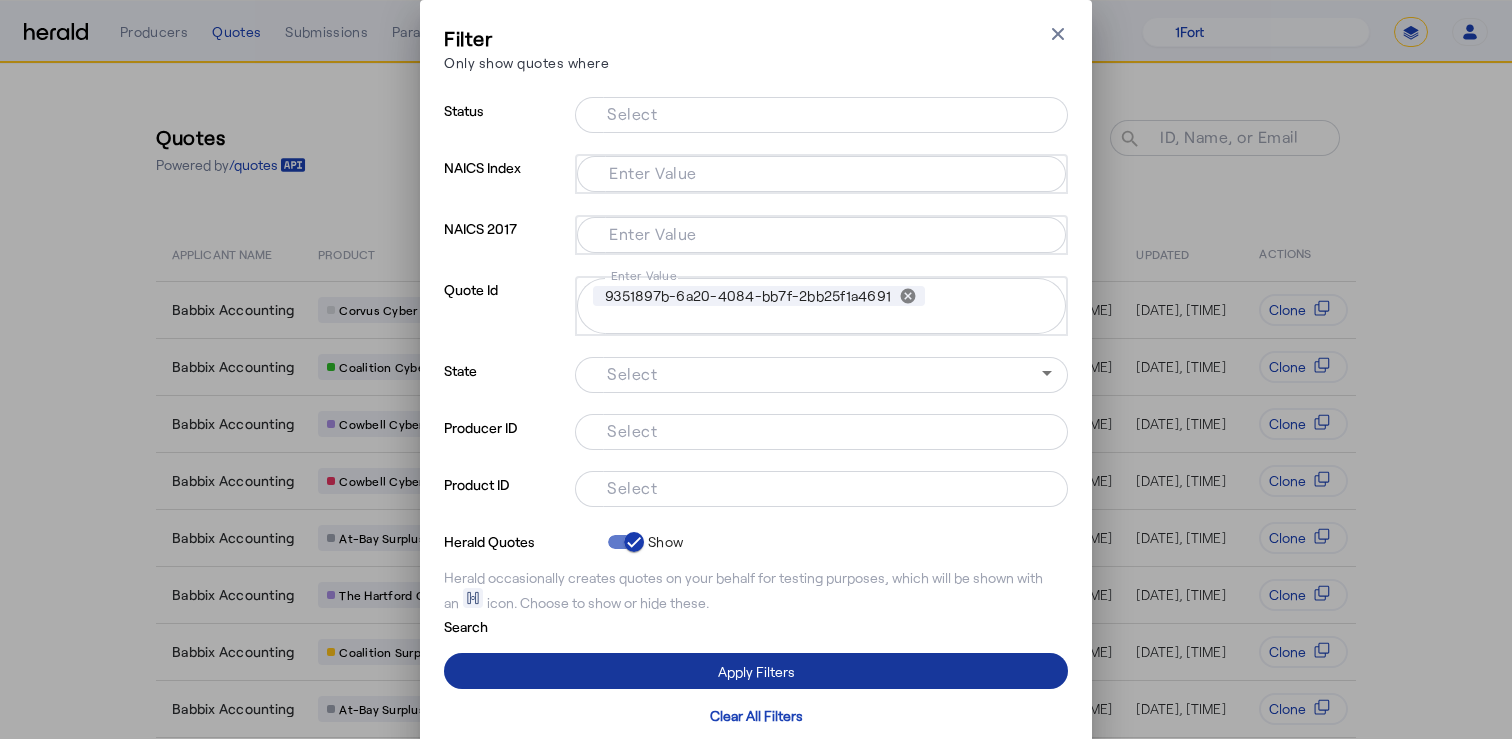 click at bounding box center (756, 671) 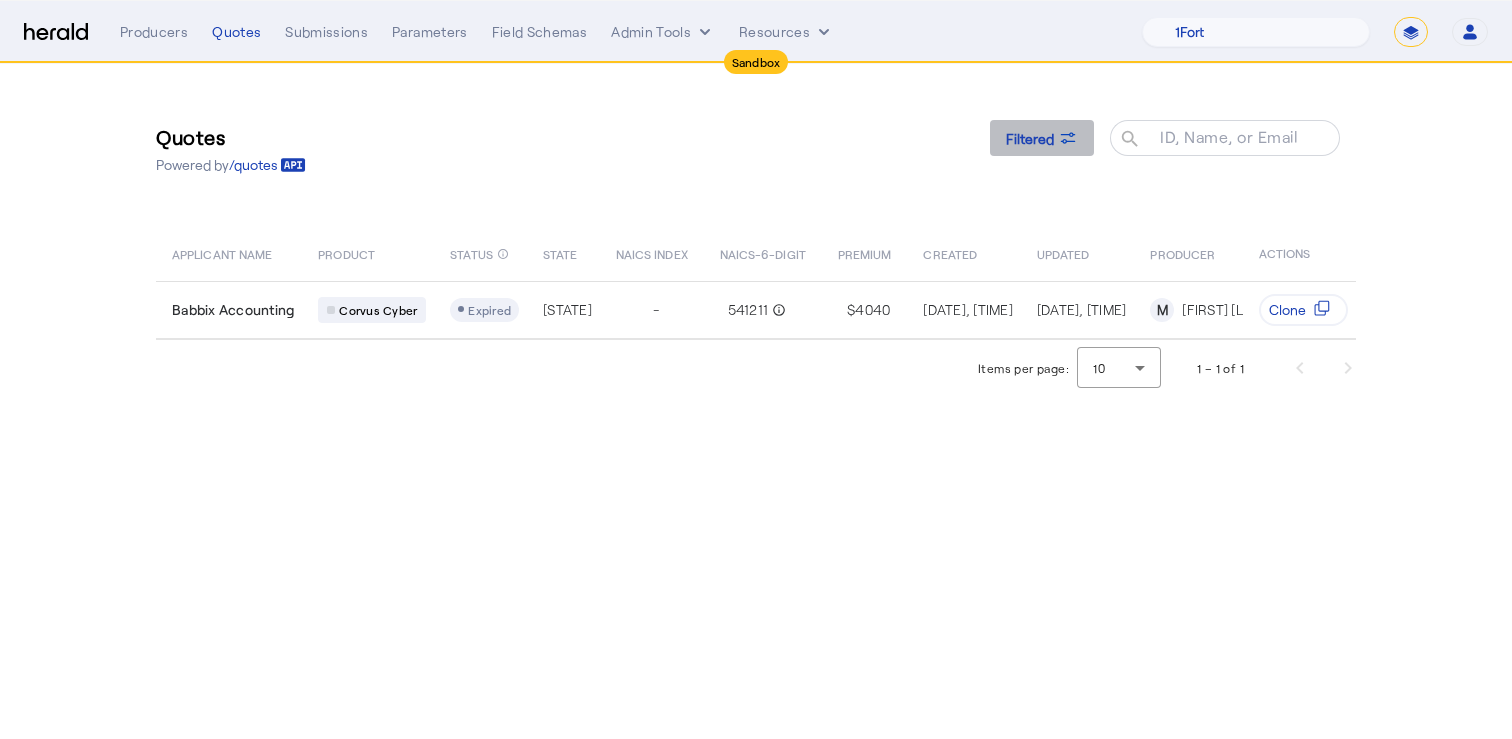 click on "Filtered" at bounding box center [1042, 138] 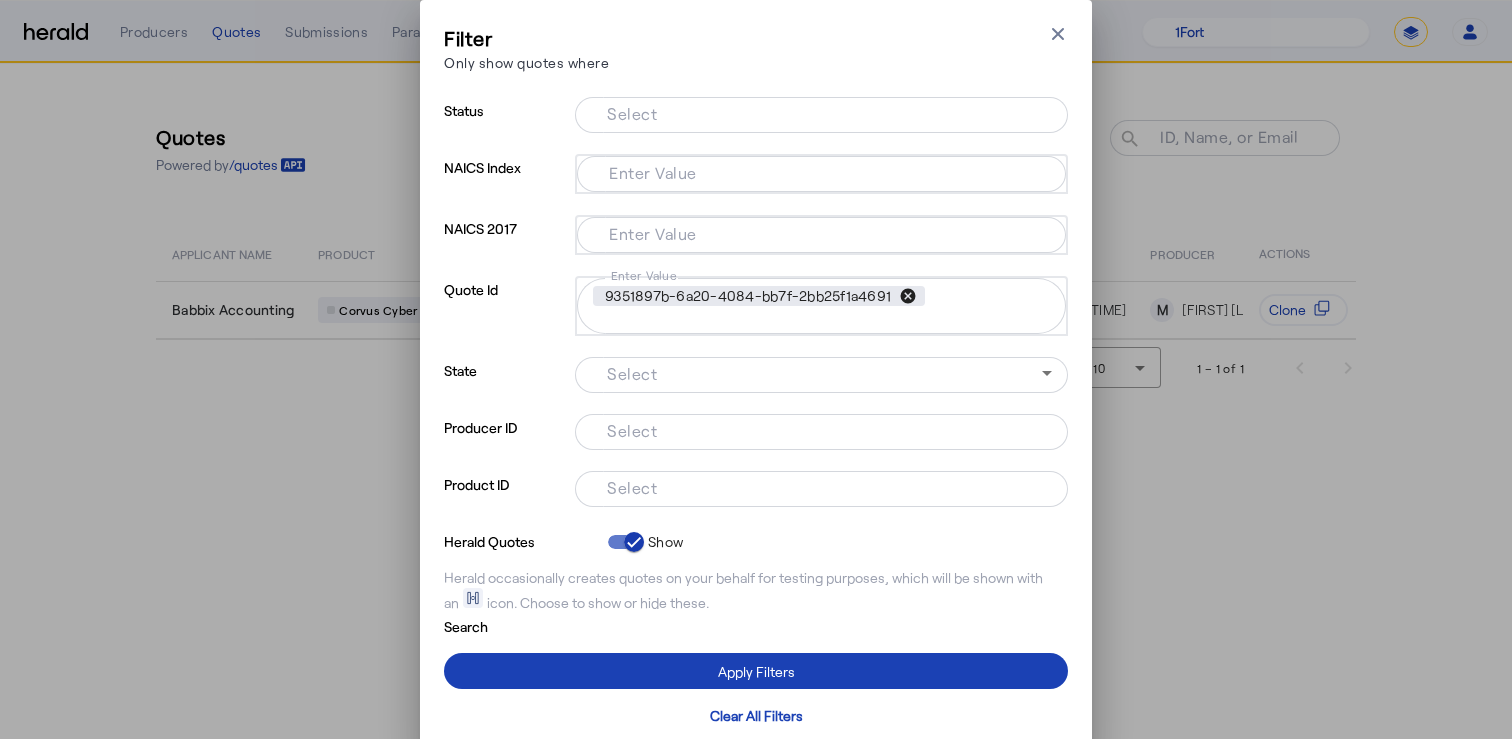 click on "cancel" at bounding box center [908, 296] 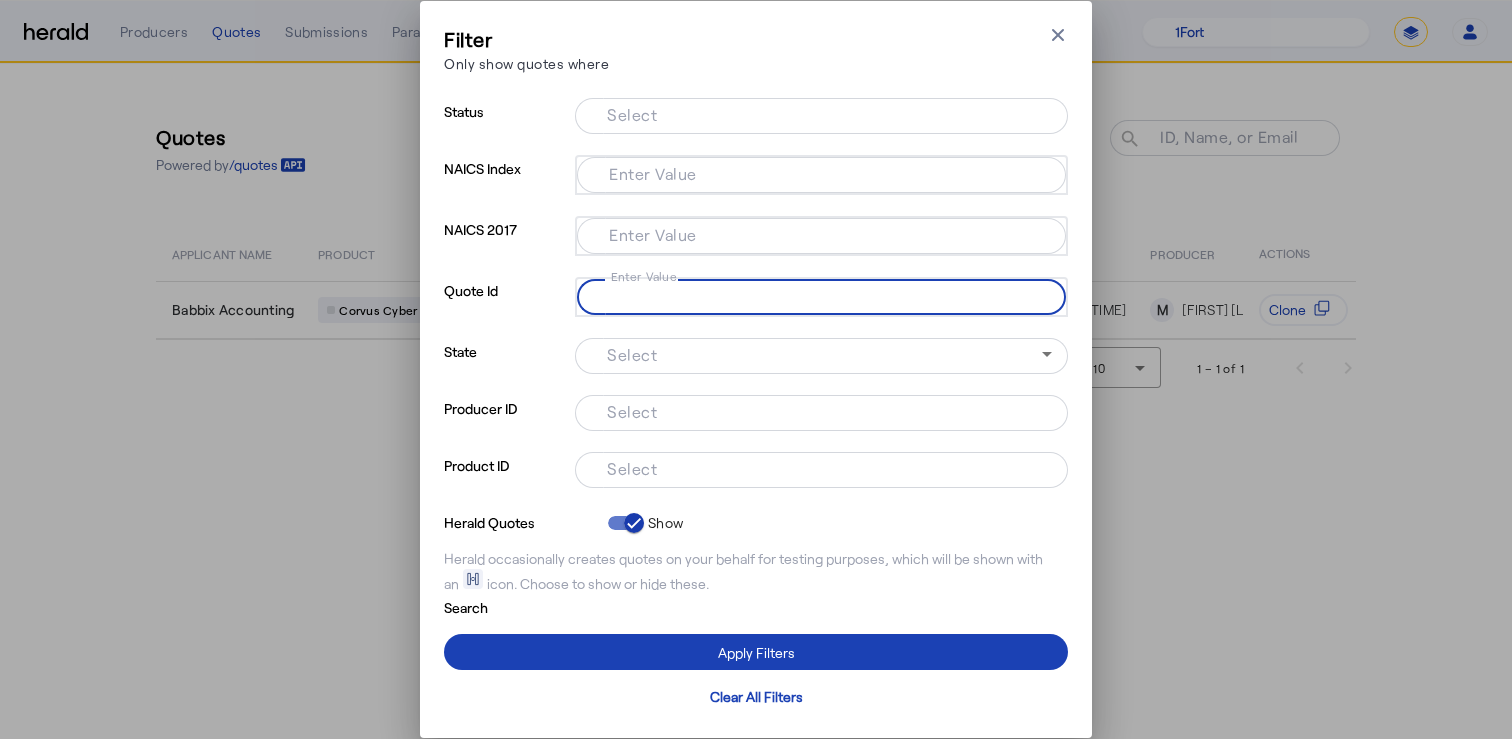 click on "Enter Value" at bounding box center [817, 295] 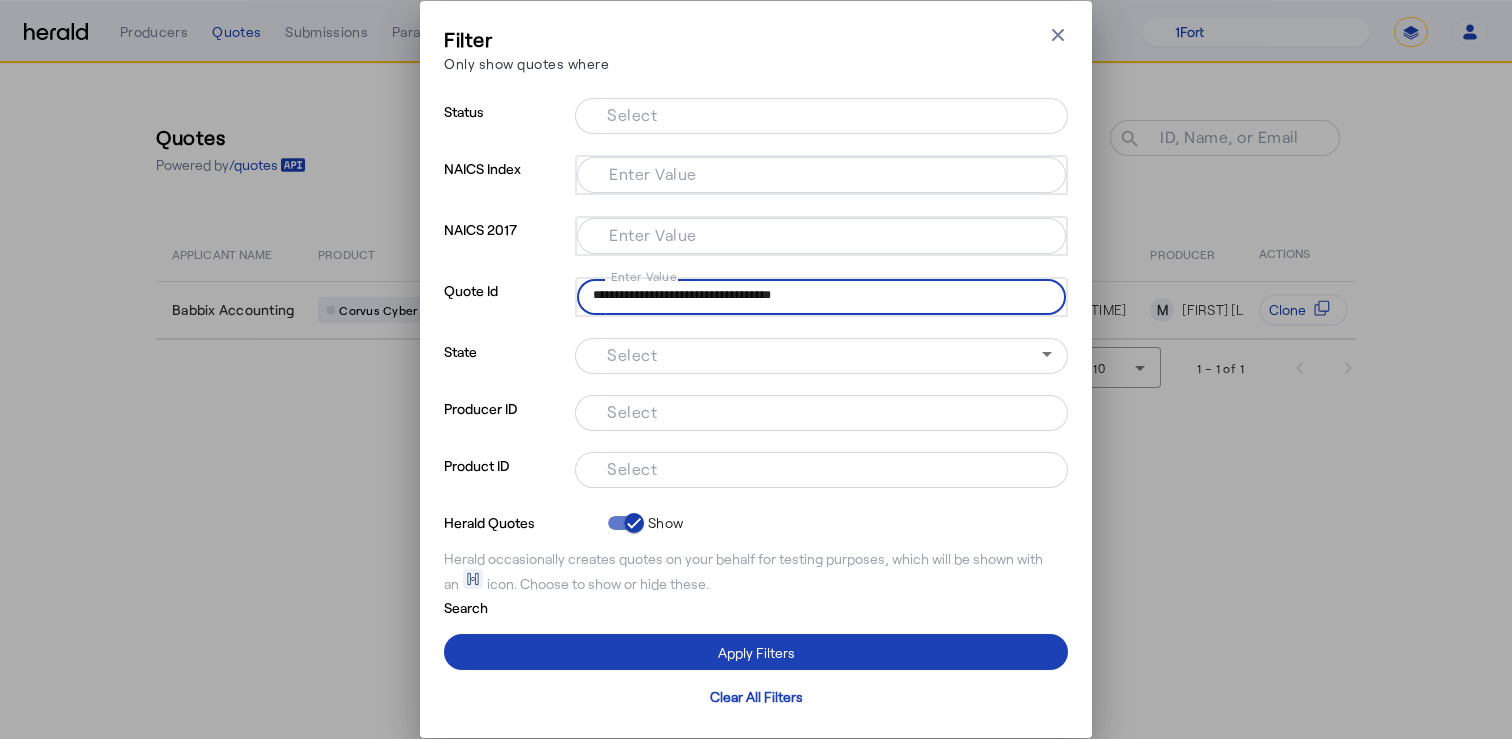 type 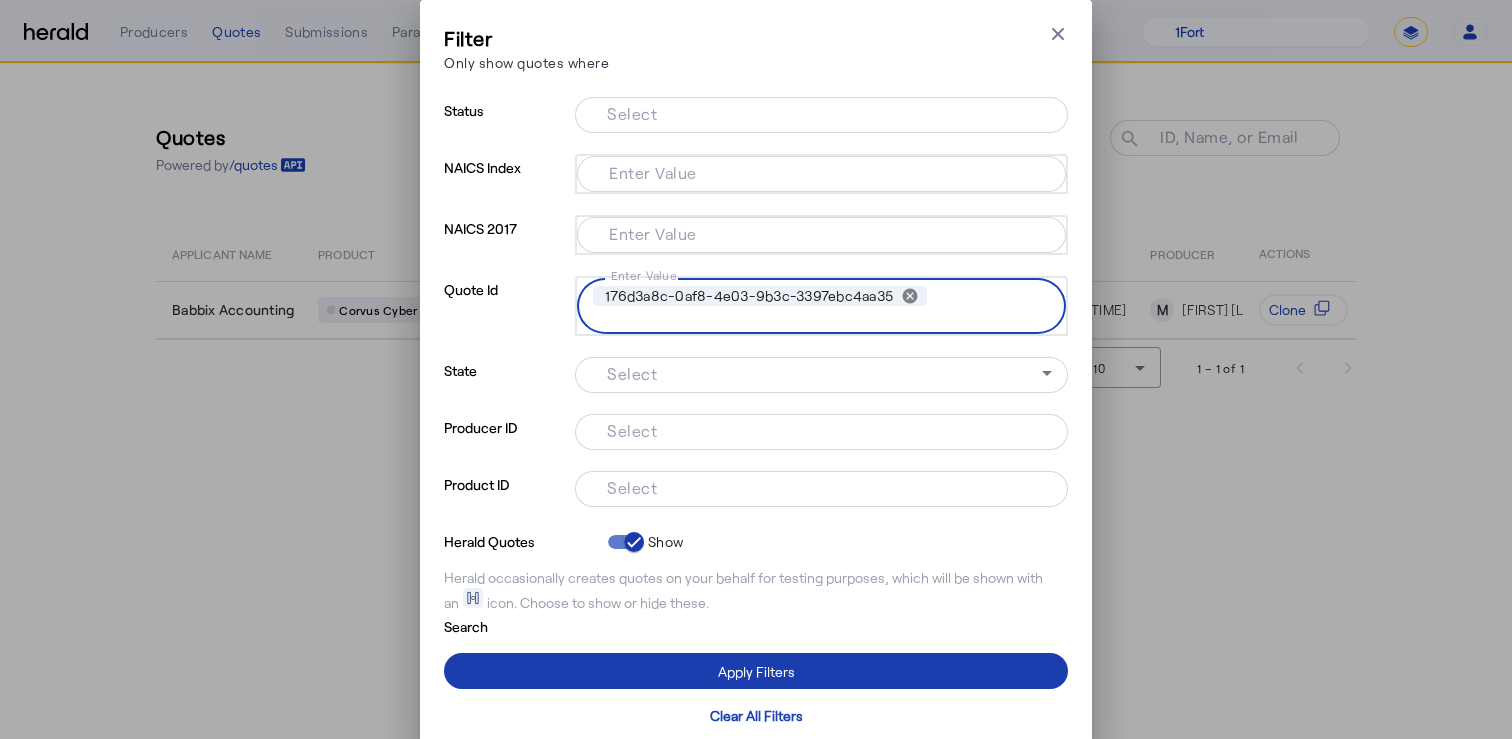 click at bounding box center (756, 671) 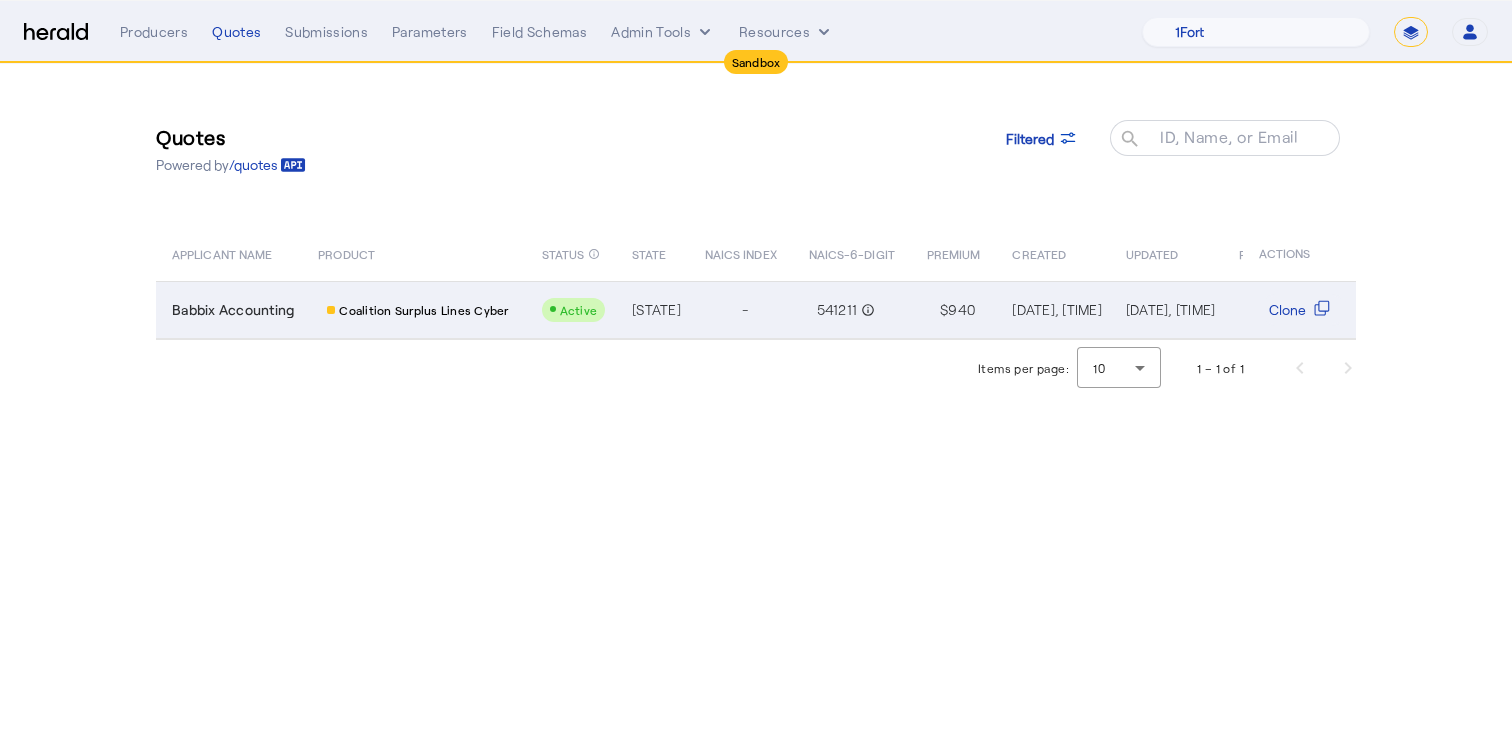 click on "Babbix Accounting" at bounding box center (233, 310) 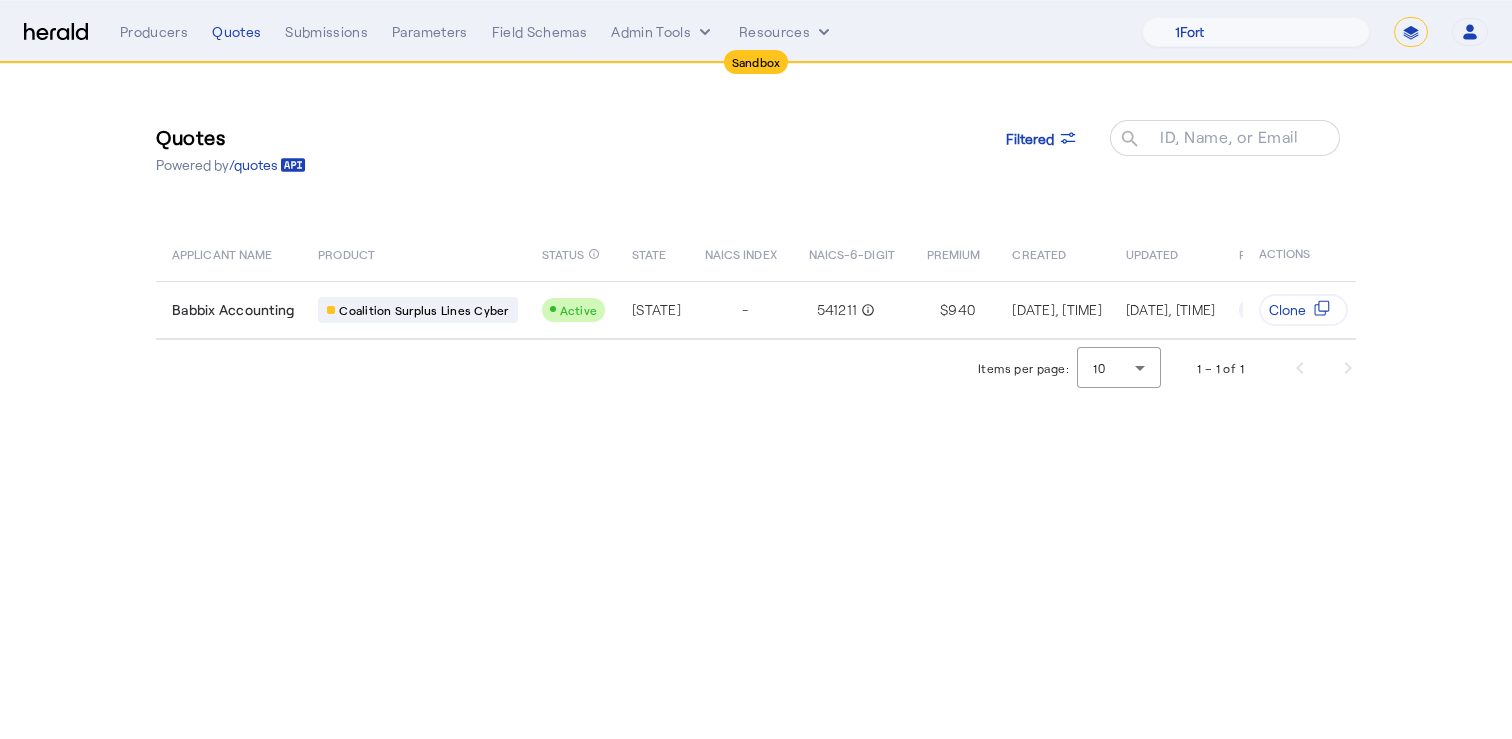click on "Items per page:  10  1 – 1 of 1" 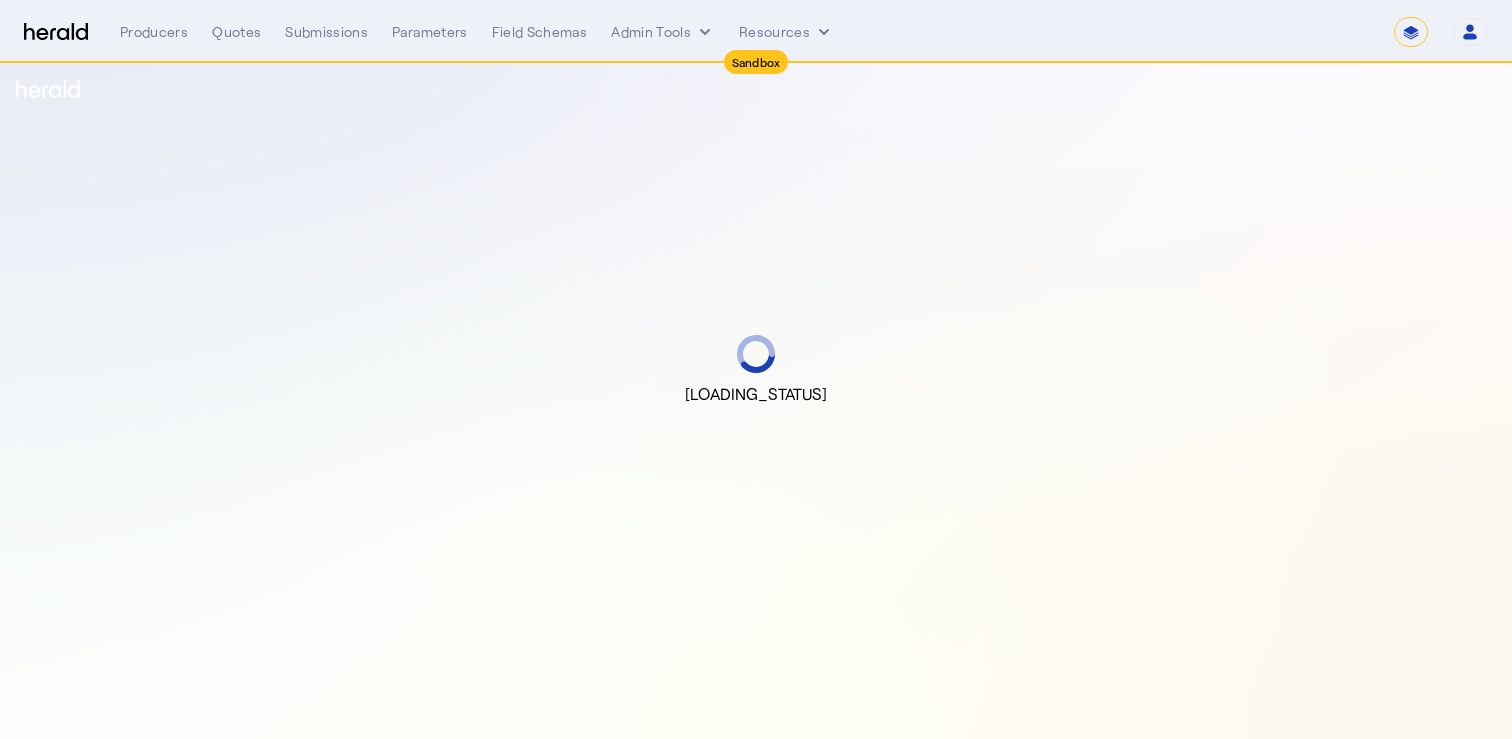 select on "*******" 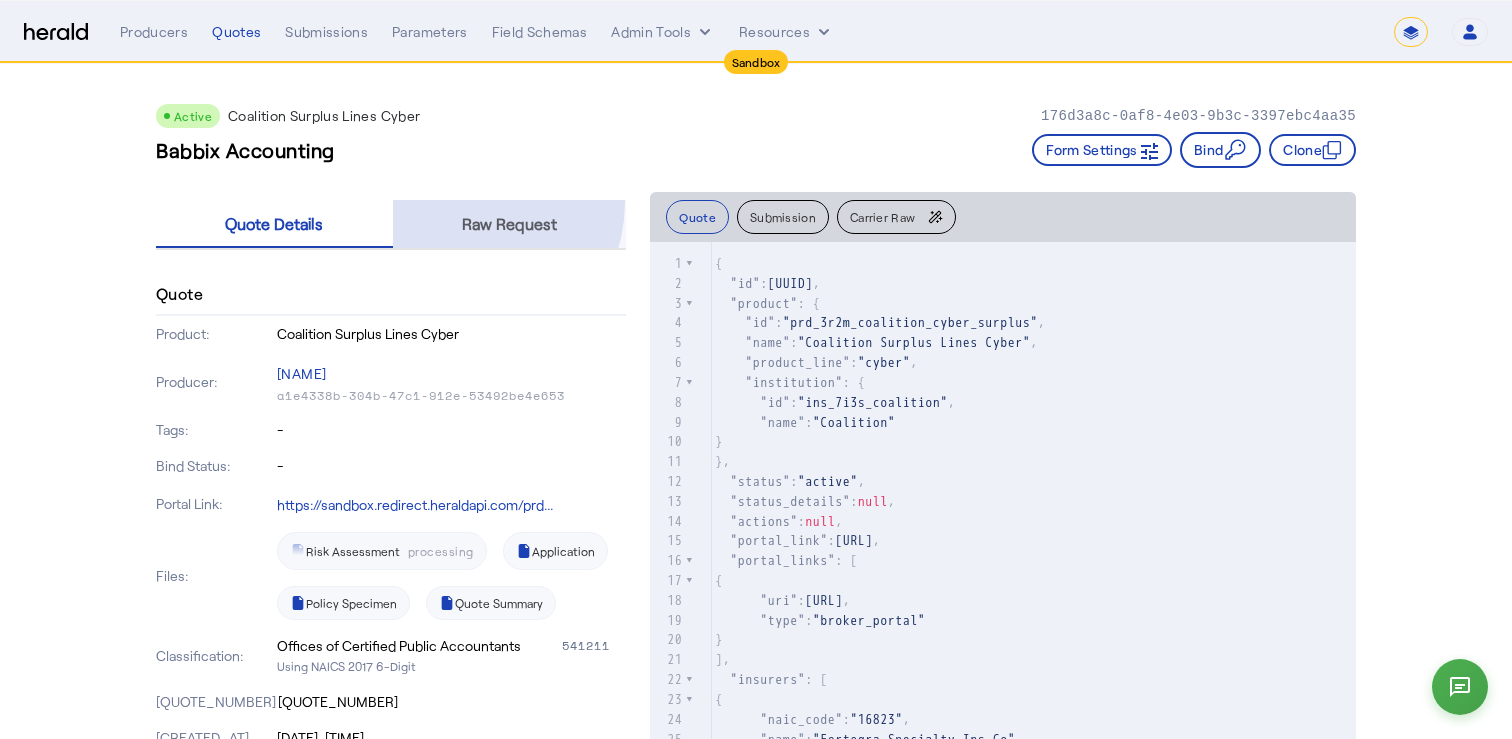 click on "Raw Request" at bounding box center (510, 224) 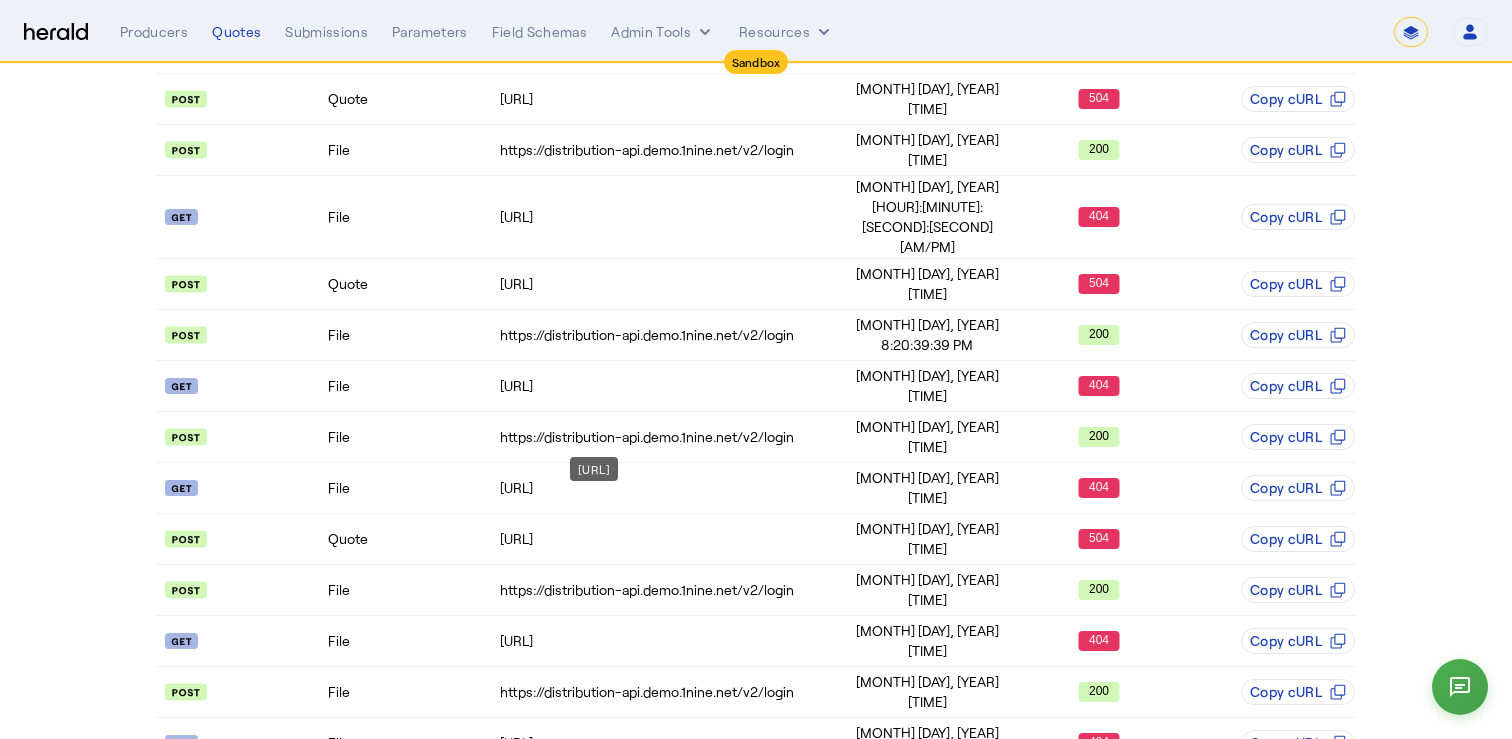 scroll, scrollTop: 1865, scrollLeft: 0, axis: vertical 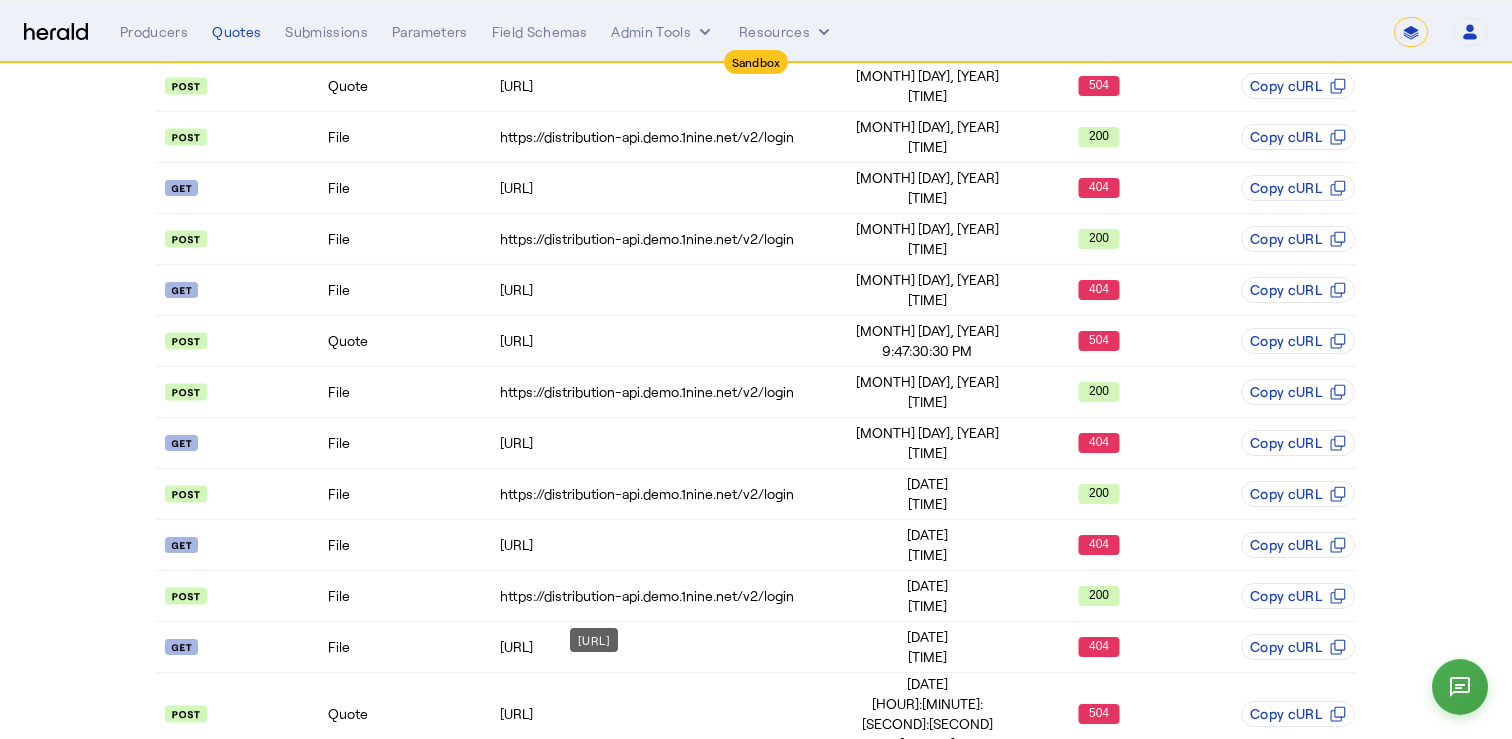 click on "[URL]" at bounding box center [594, 640] 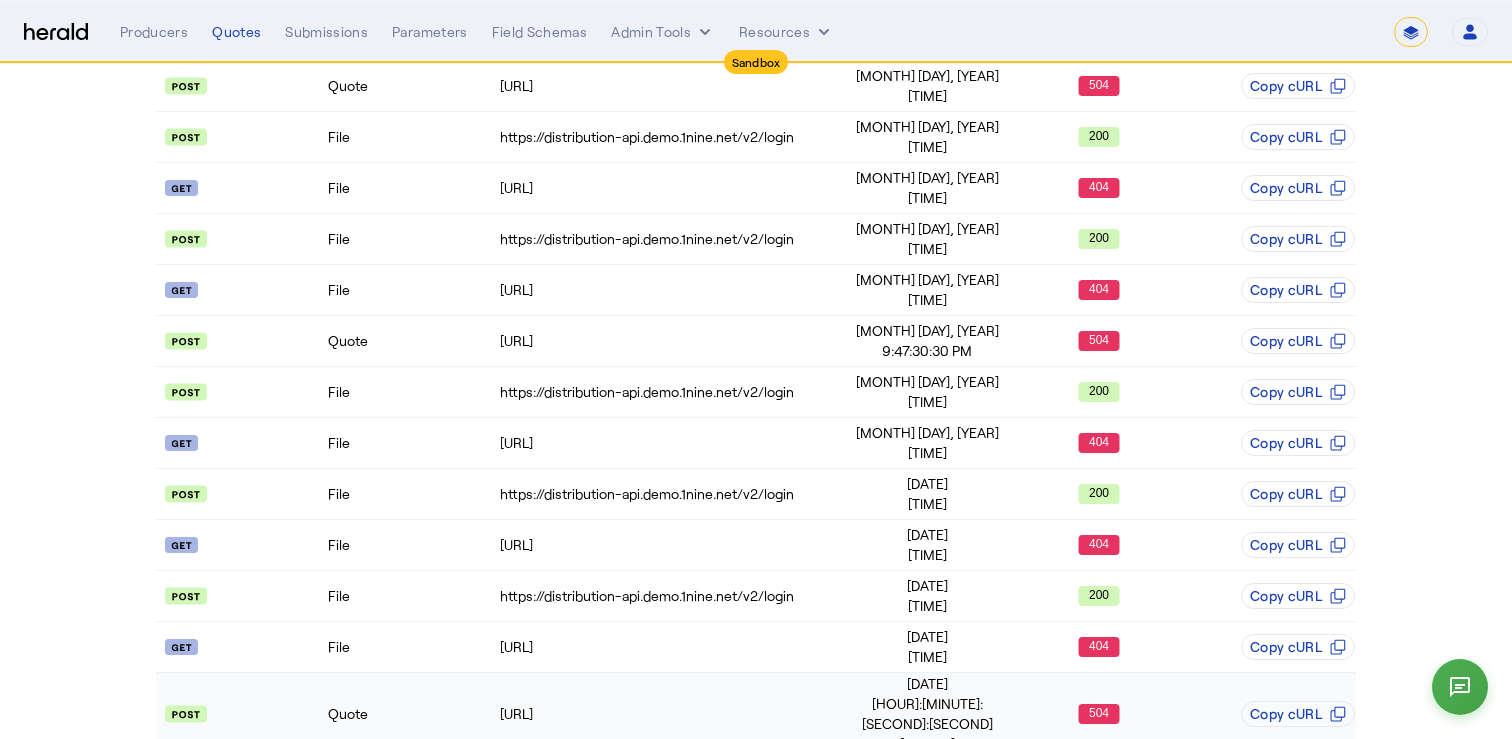 click on "Quote" 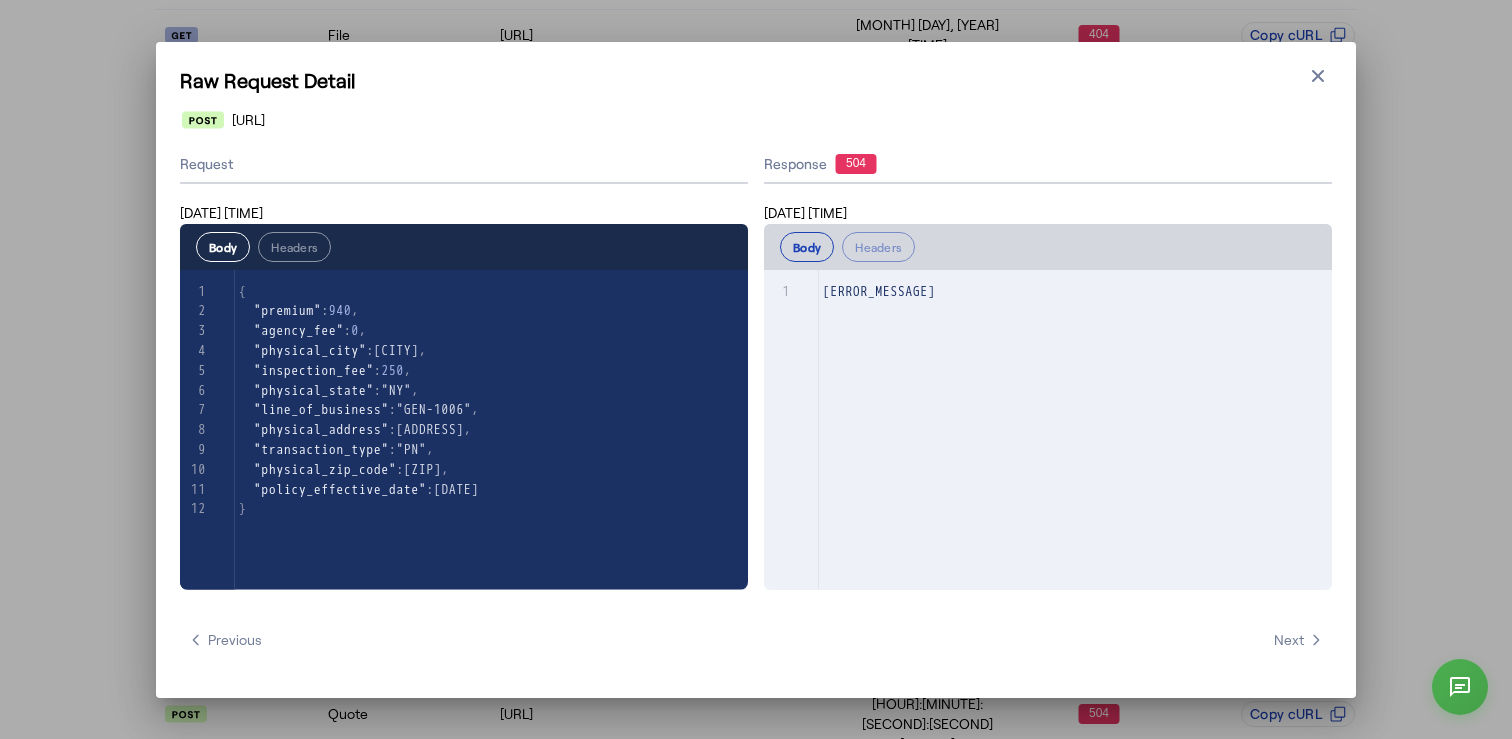 scroll, scrollTop: 0, scrollLeft: 0, axis: both 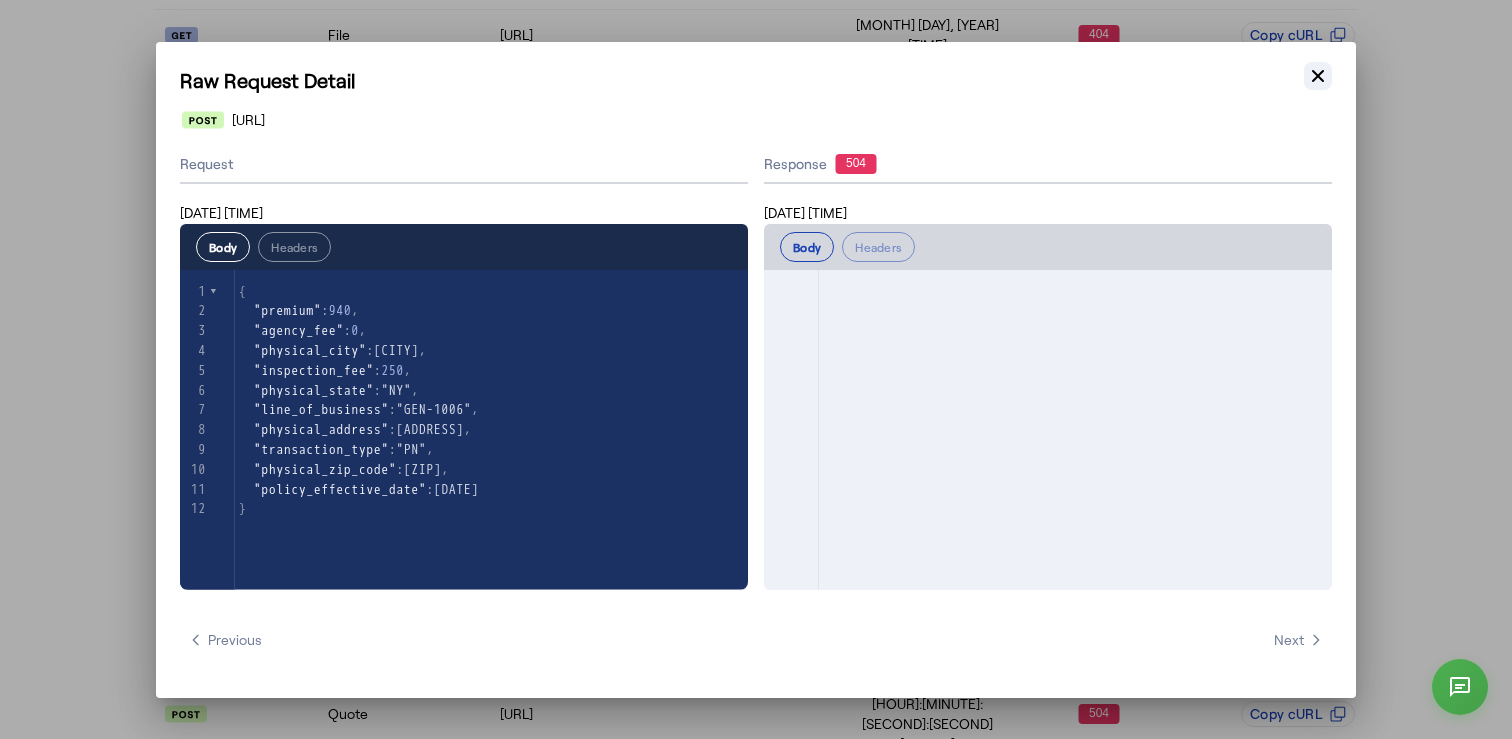 click 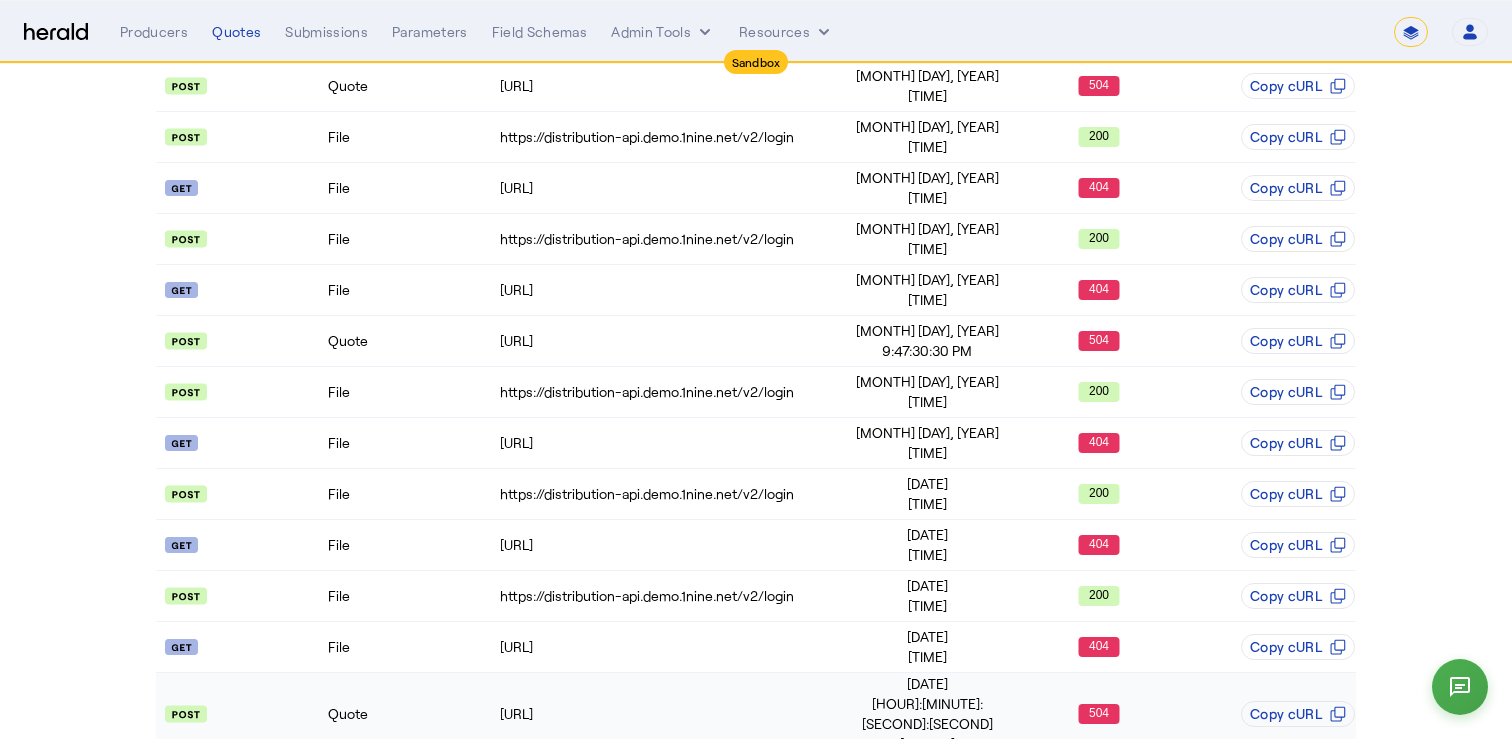 click on "[DATE]" 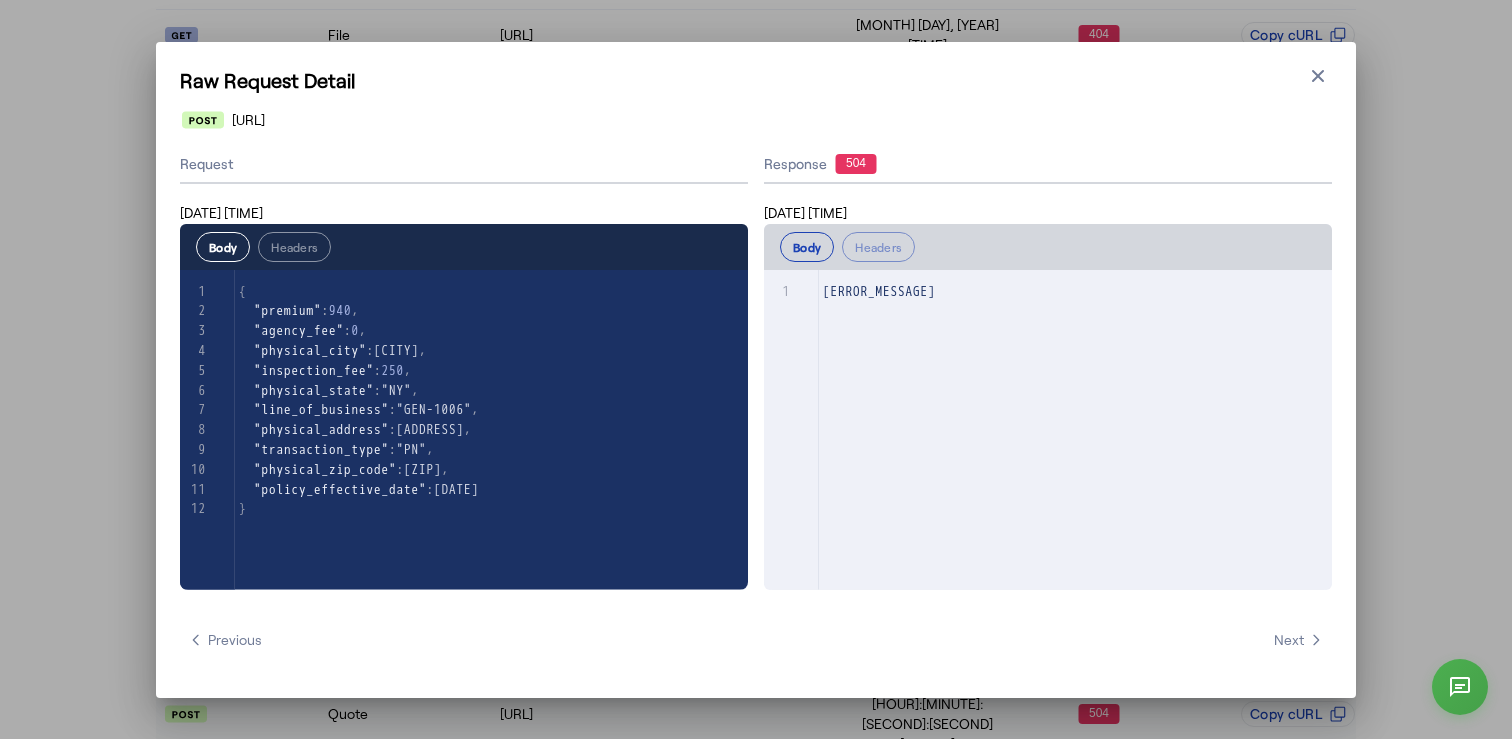 scroll, scrollTop: 0, scrollLeft: 0, axis: both 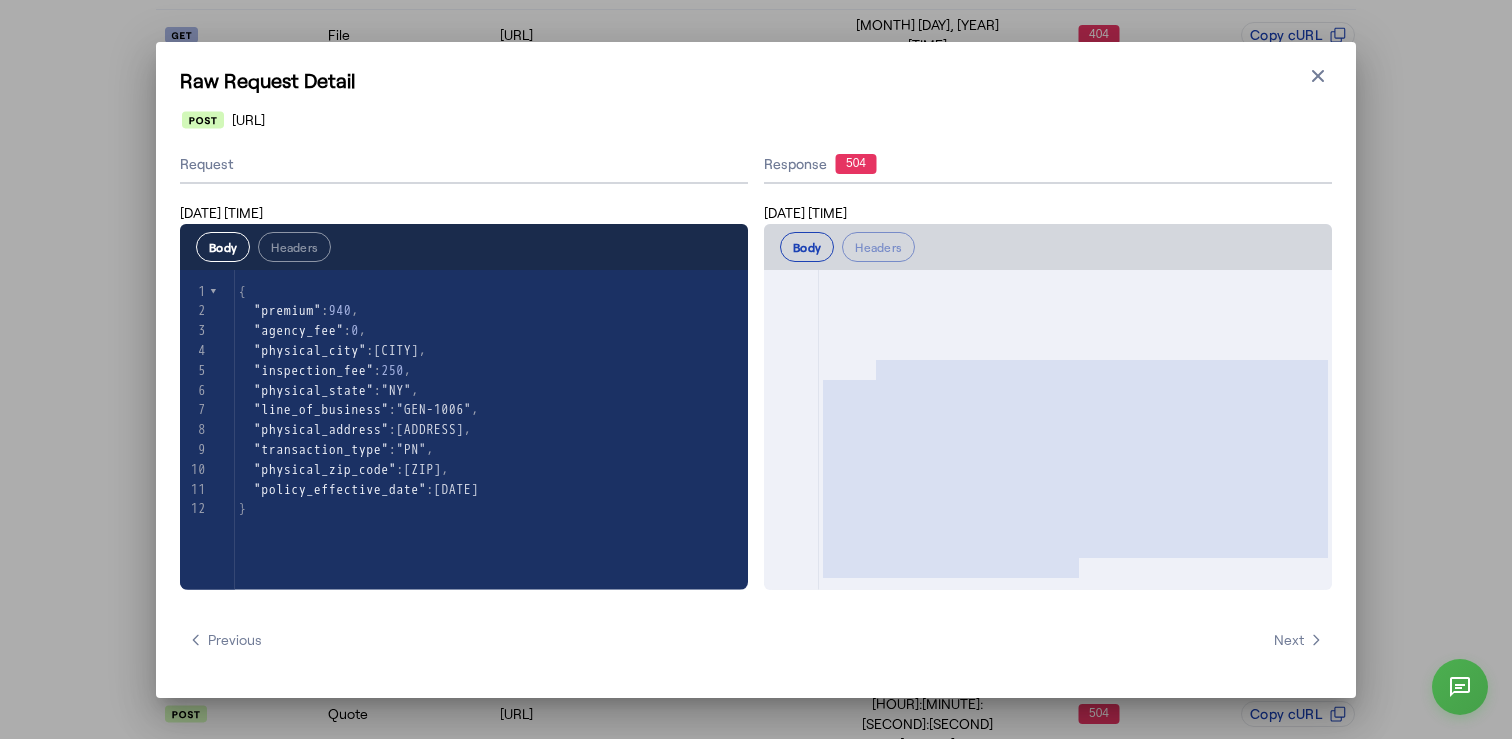 type on "**********" 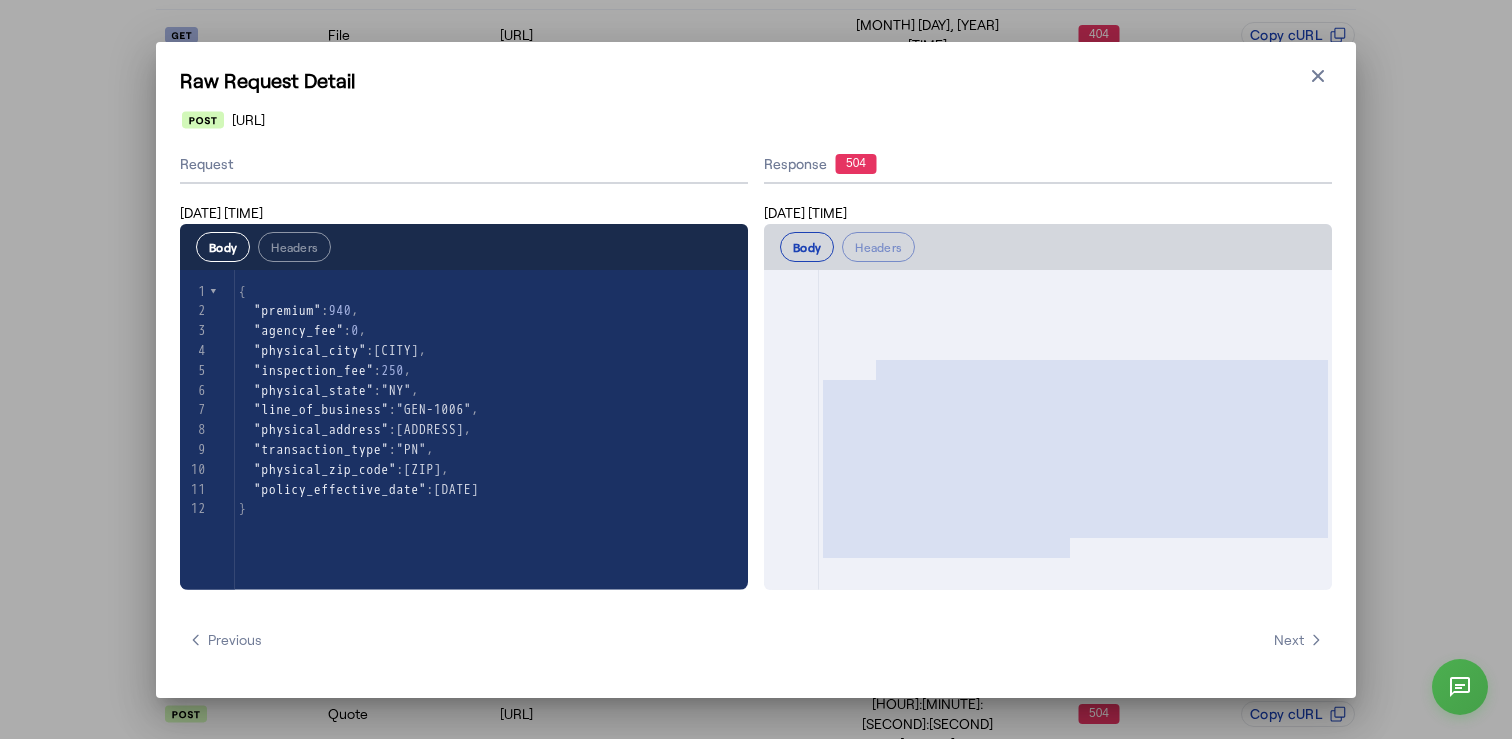 click on "[ERROR_MESSAGE]" at bounding box center (879, 191) 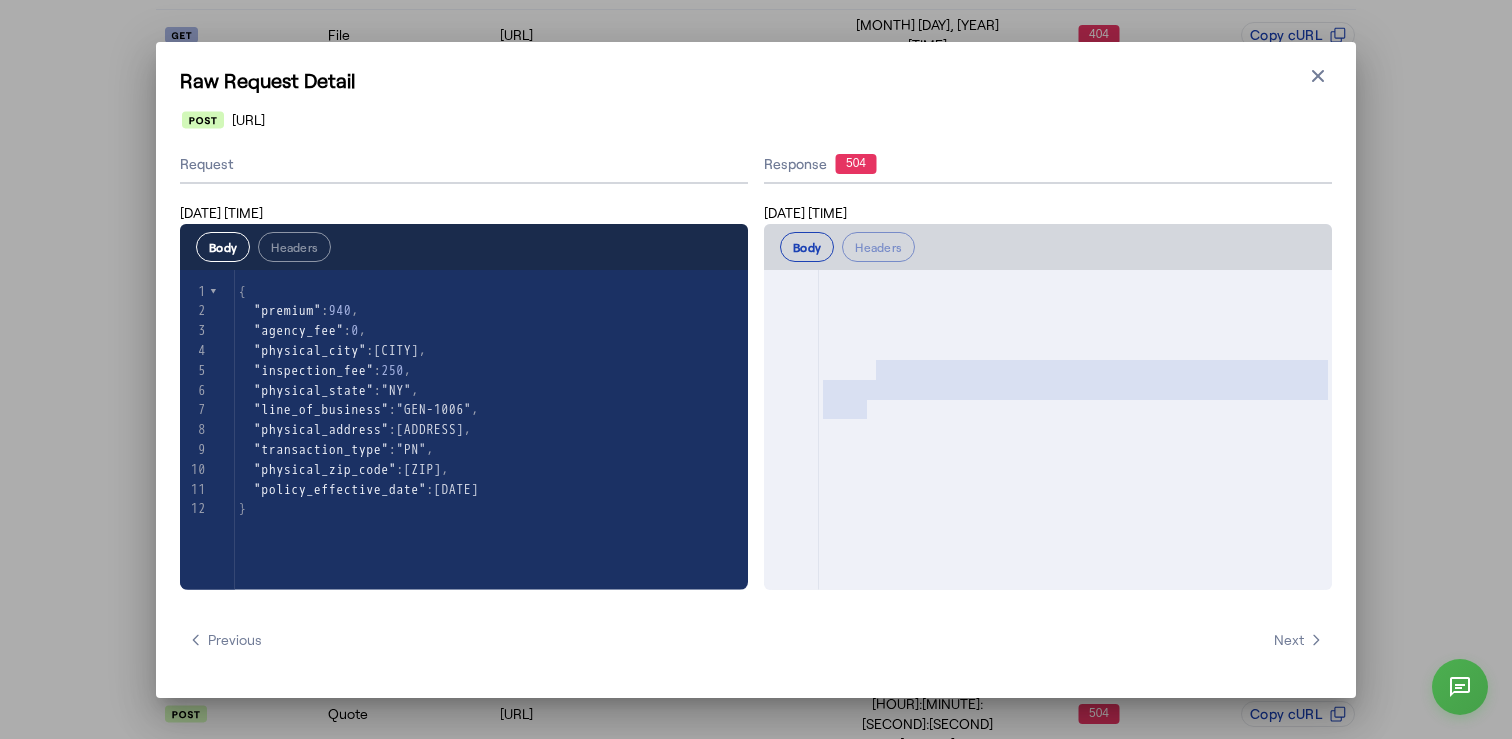 type on "**********" 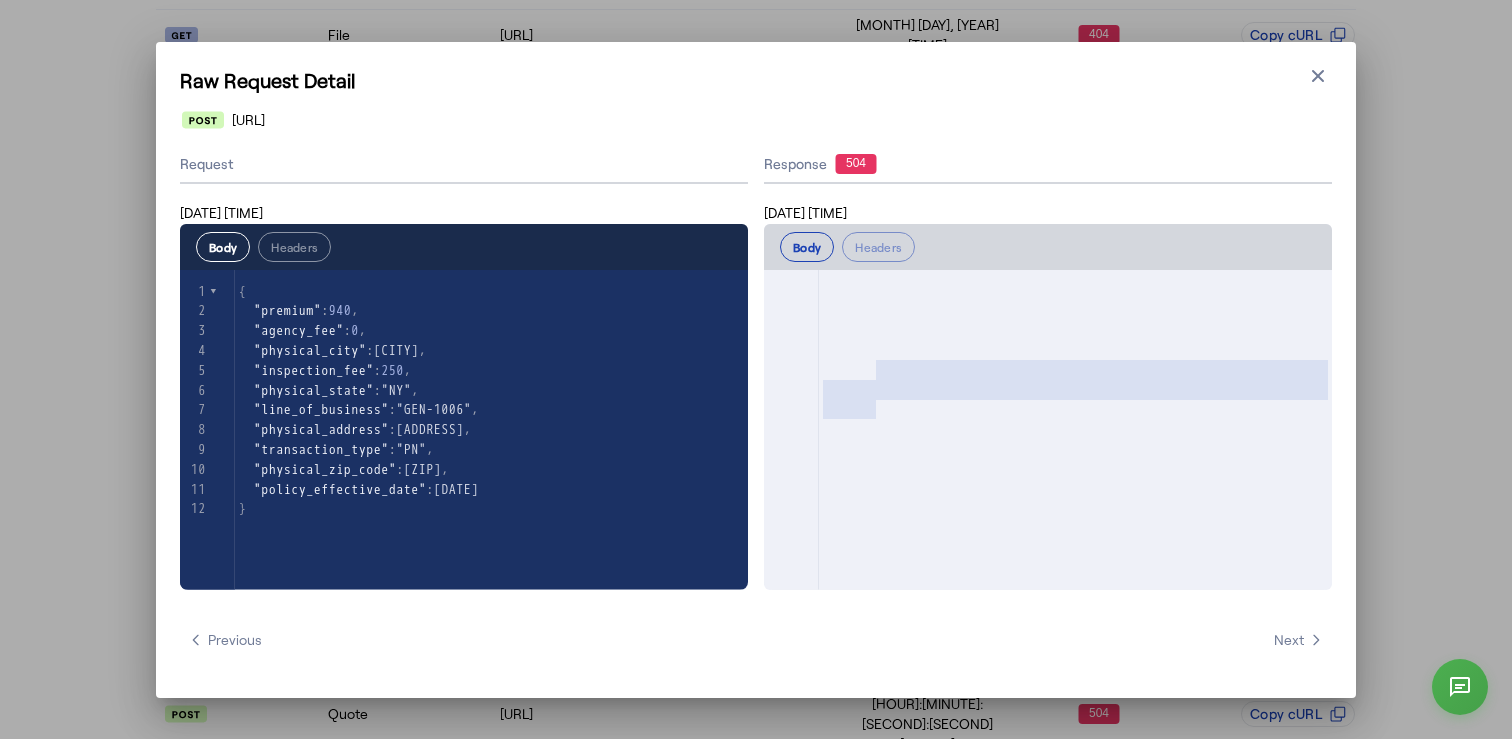 scroll, scrollTop: 0, scrollLeft: 0, axis: both 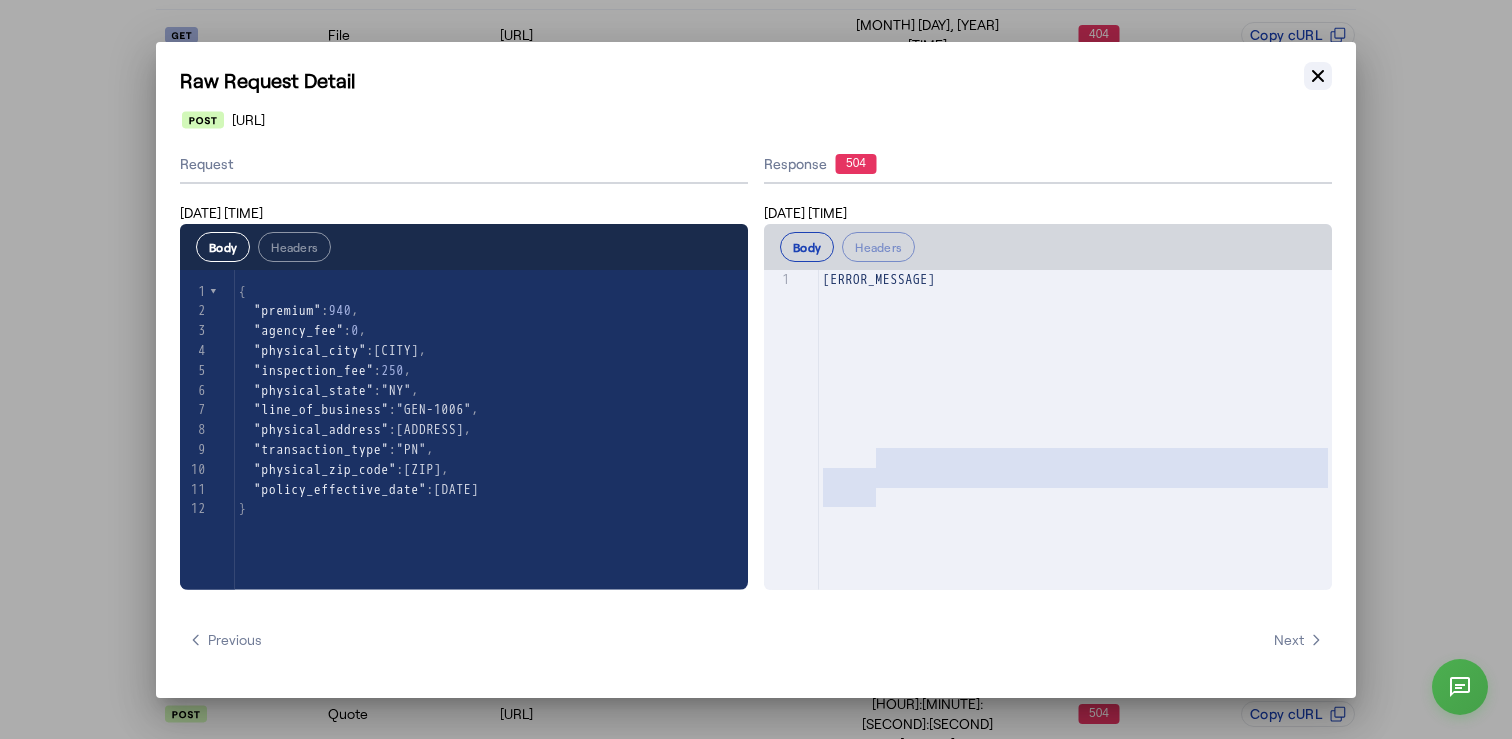 click 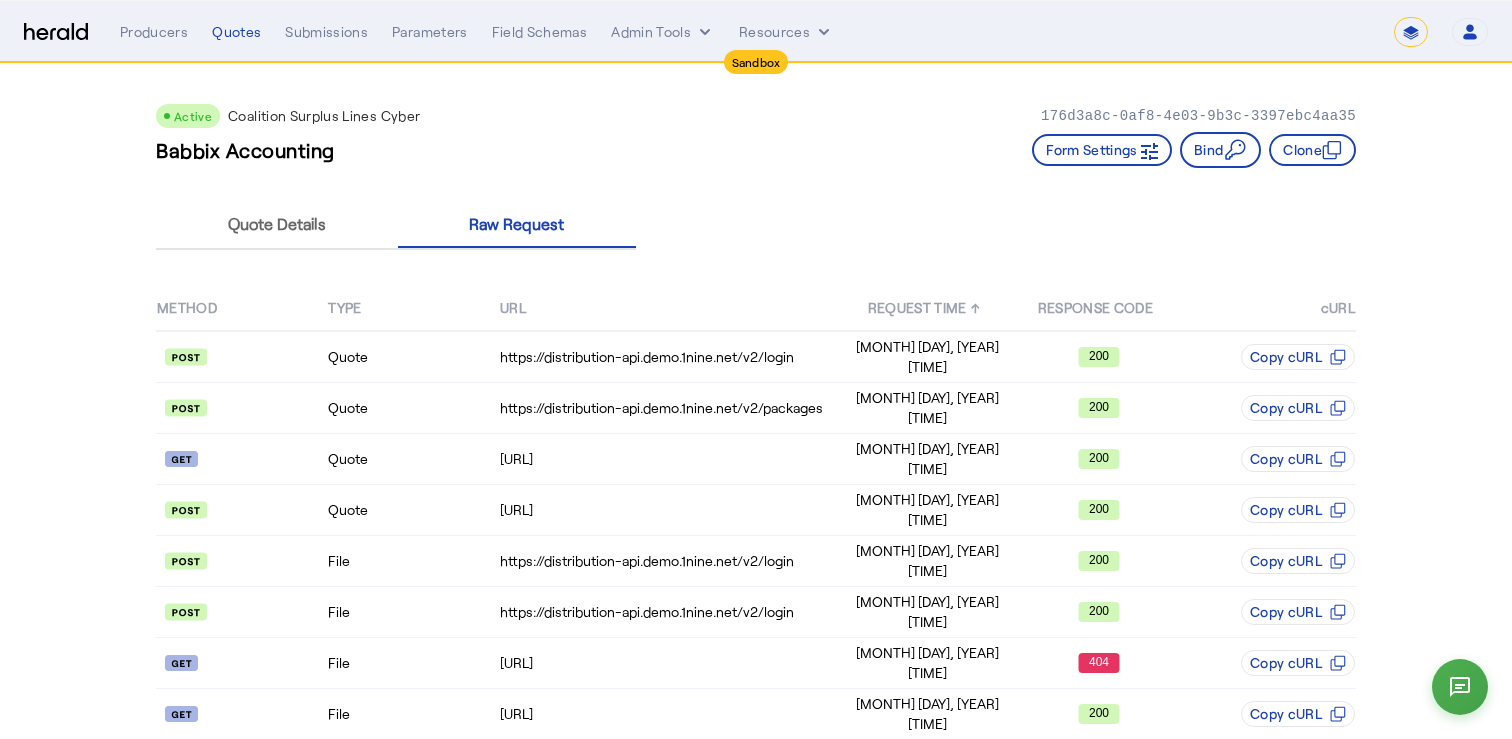 scroll, scrollTop: 1865, scrollLeft: 0, axis: vertical 